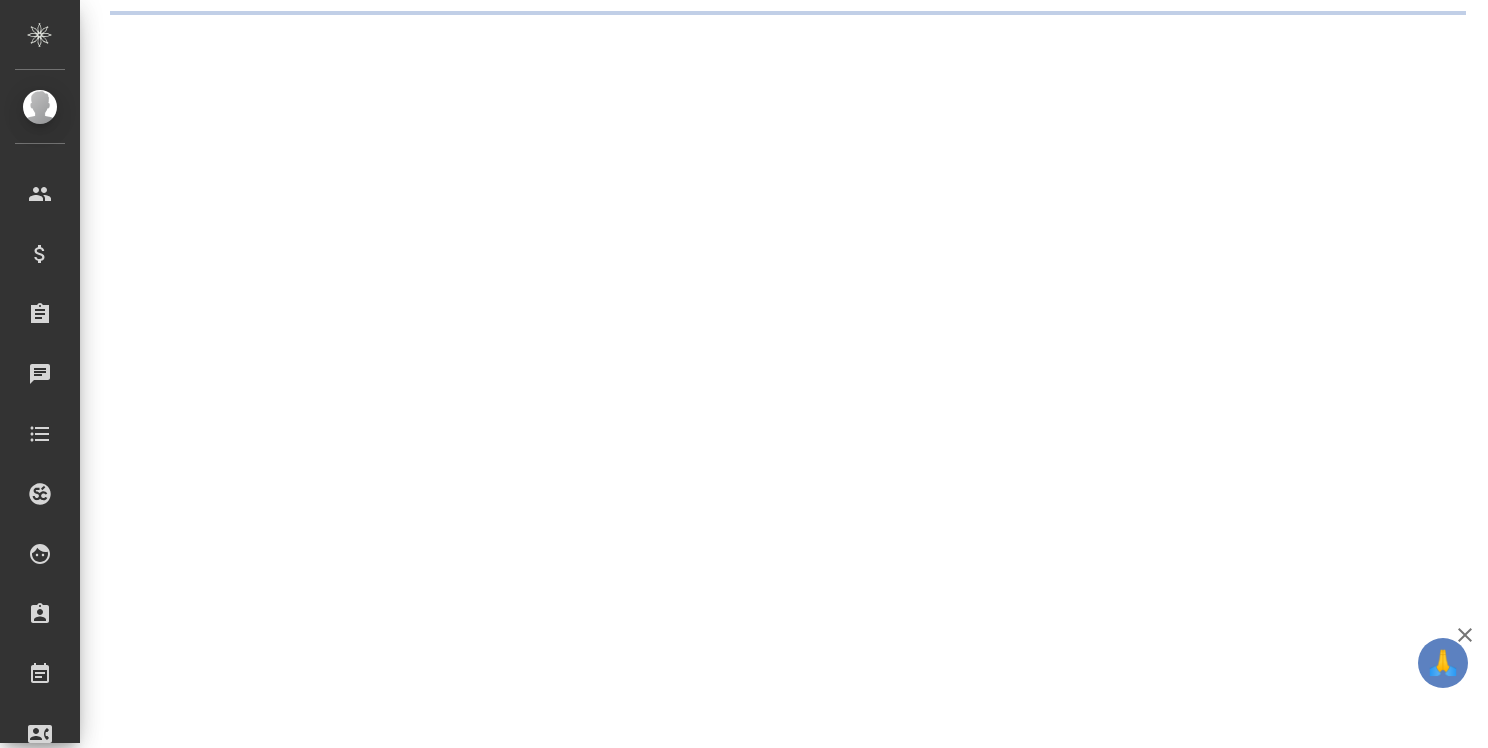 scroll, scrollTop: 0, scrollLeft: 0, axis: both 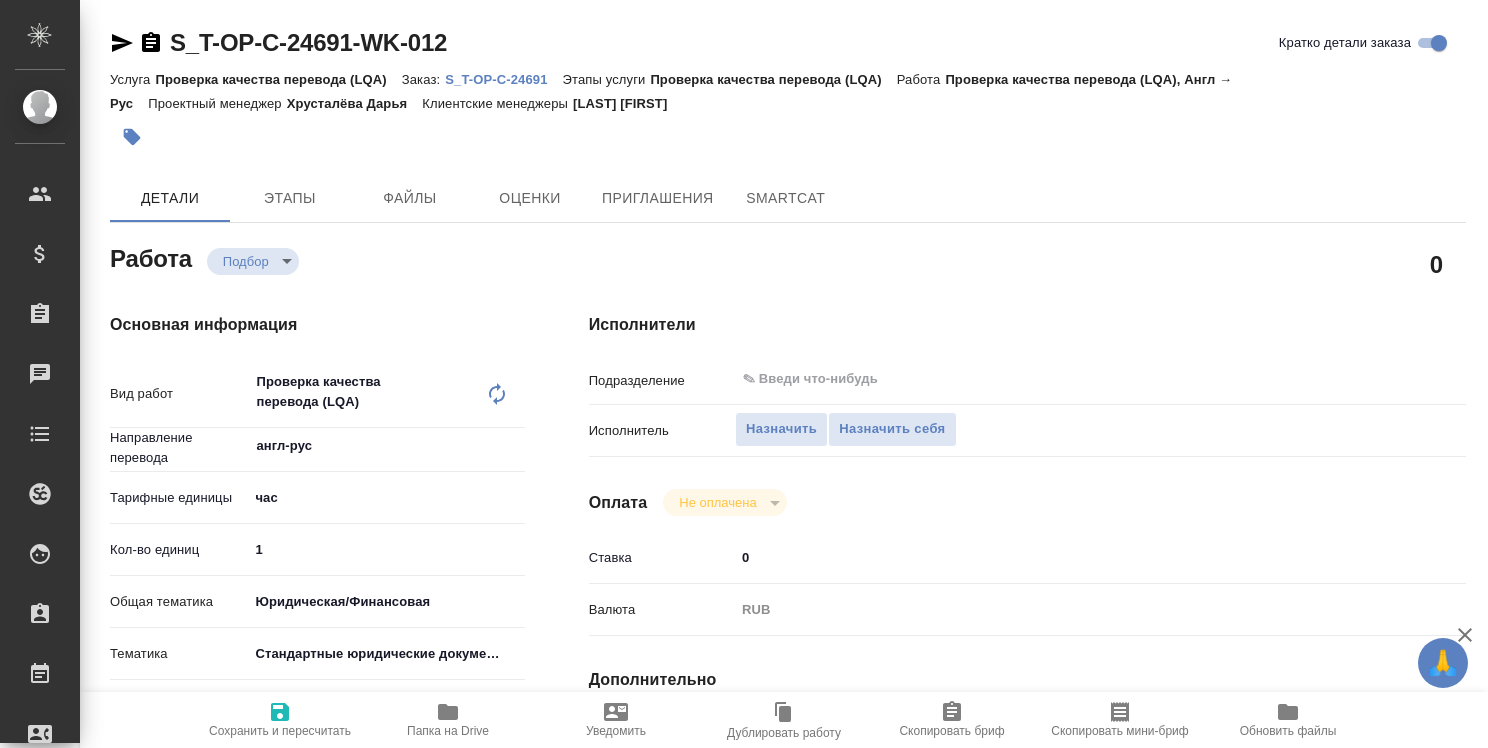 type on "x" 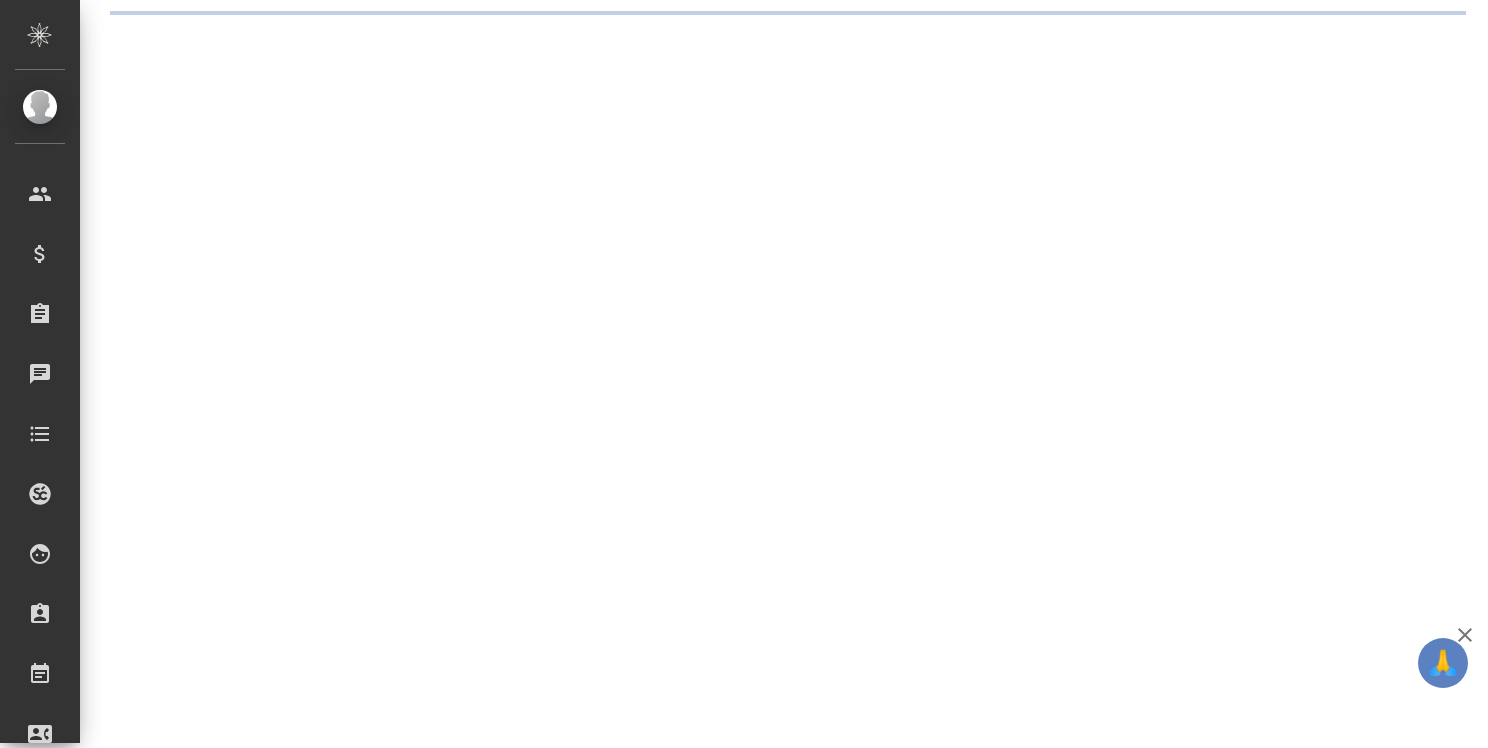 scroll, scrollTop: 0, scrollLeft: 0, axis: both 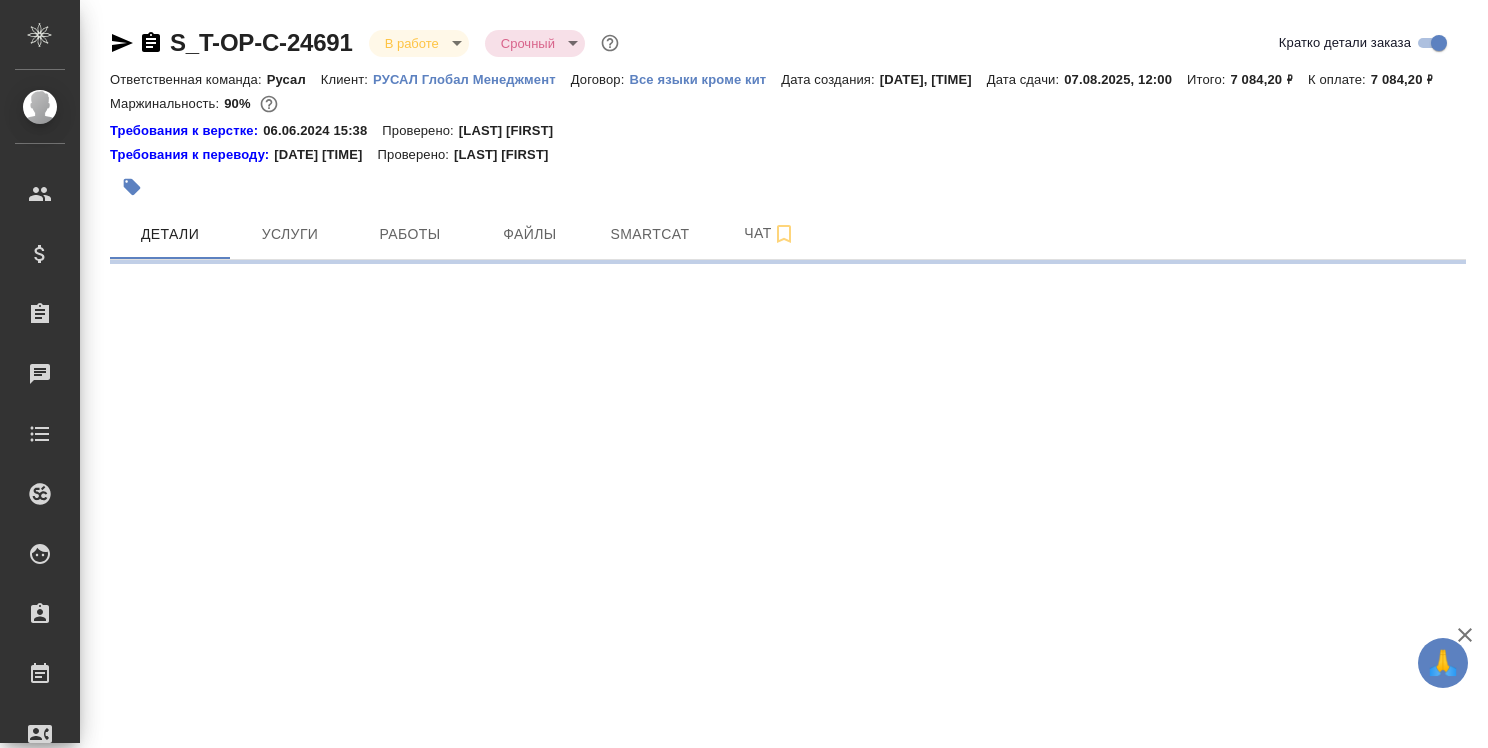 select on "RU" 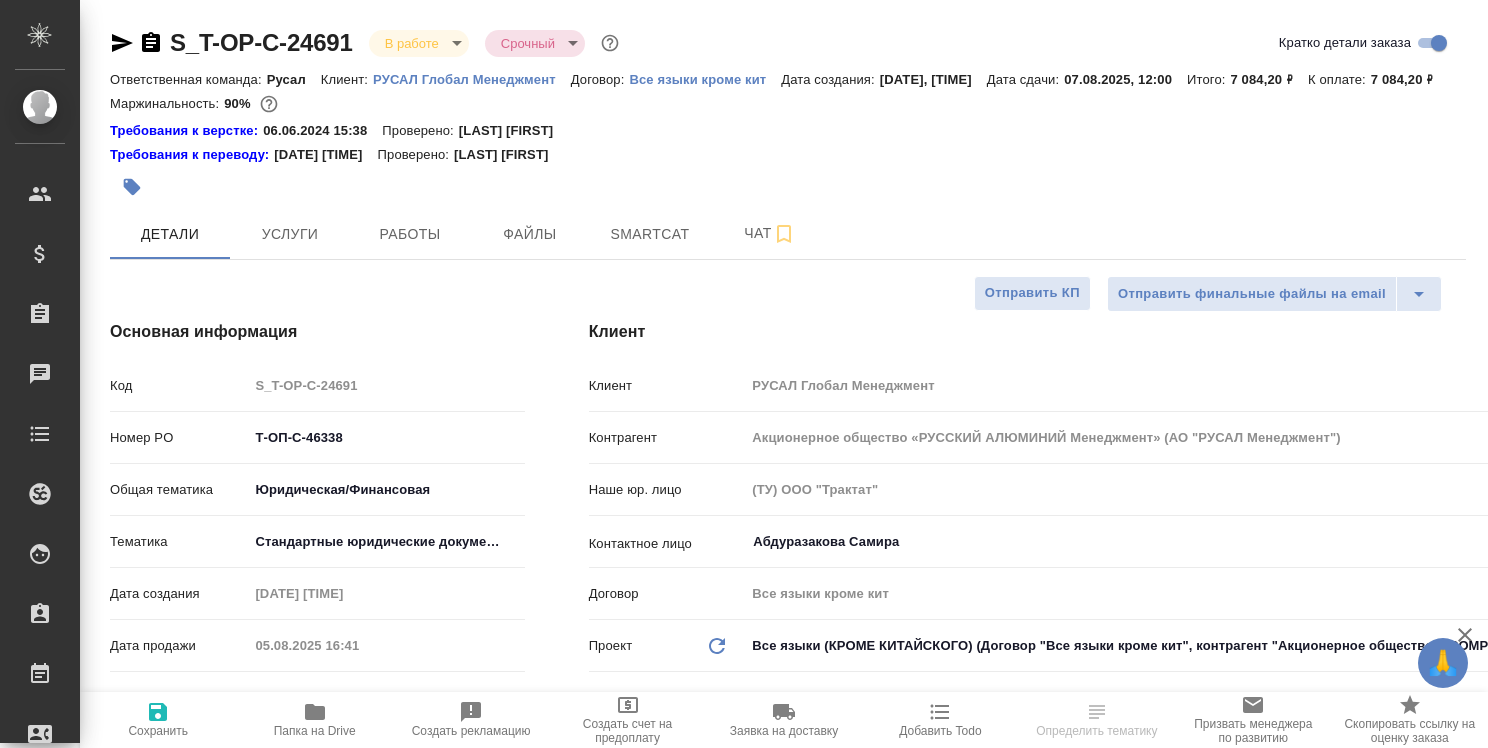 type on "x" 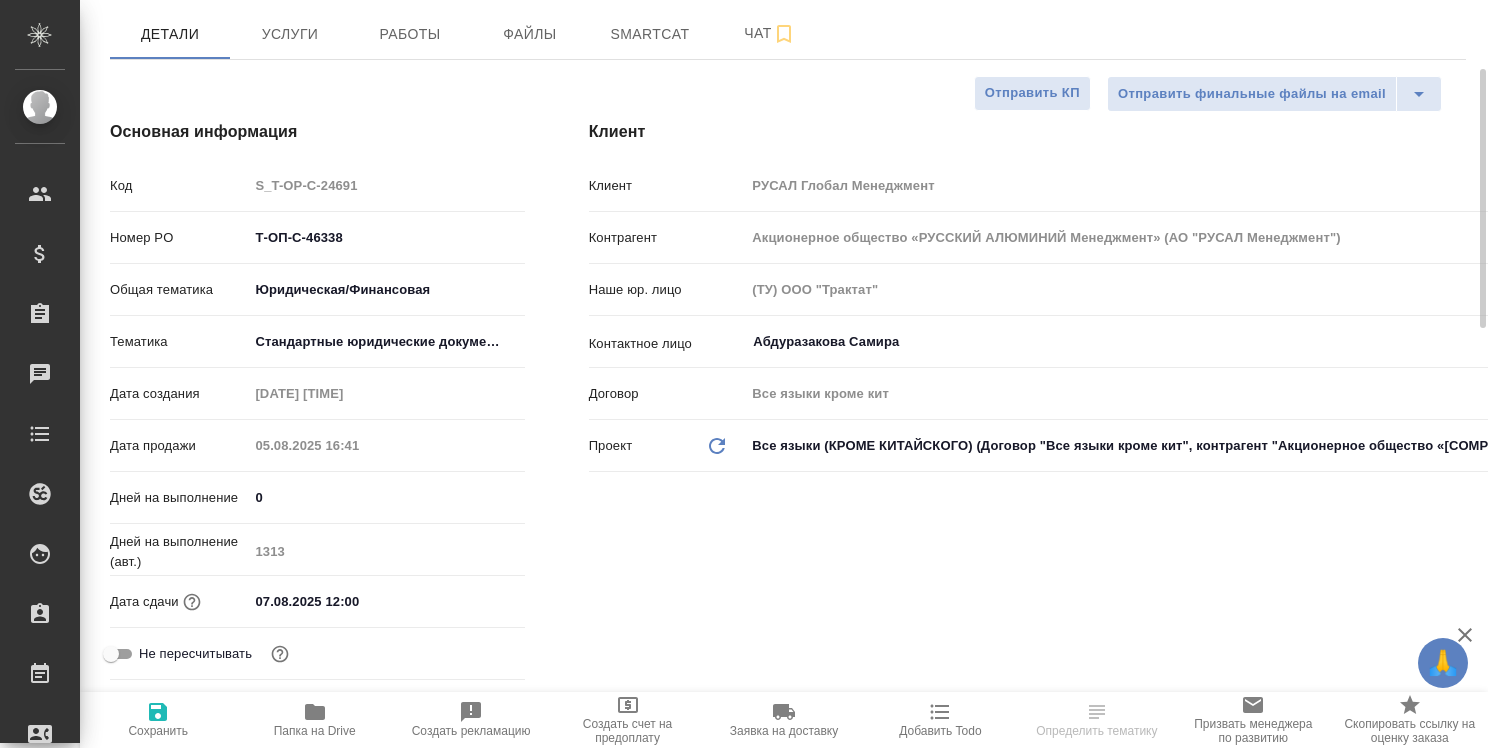 scroll, scrollTop: 0, scrollLeft: 0, axis: both 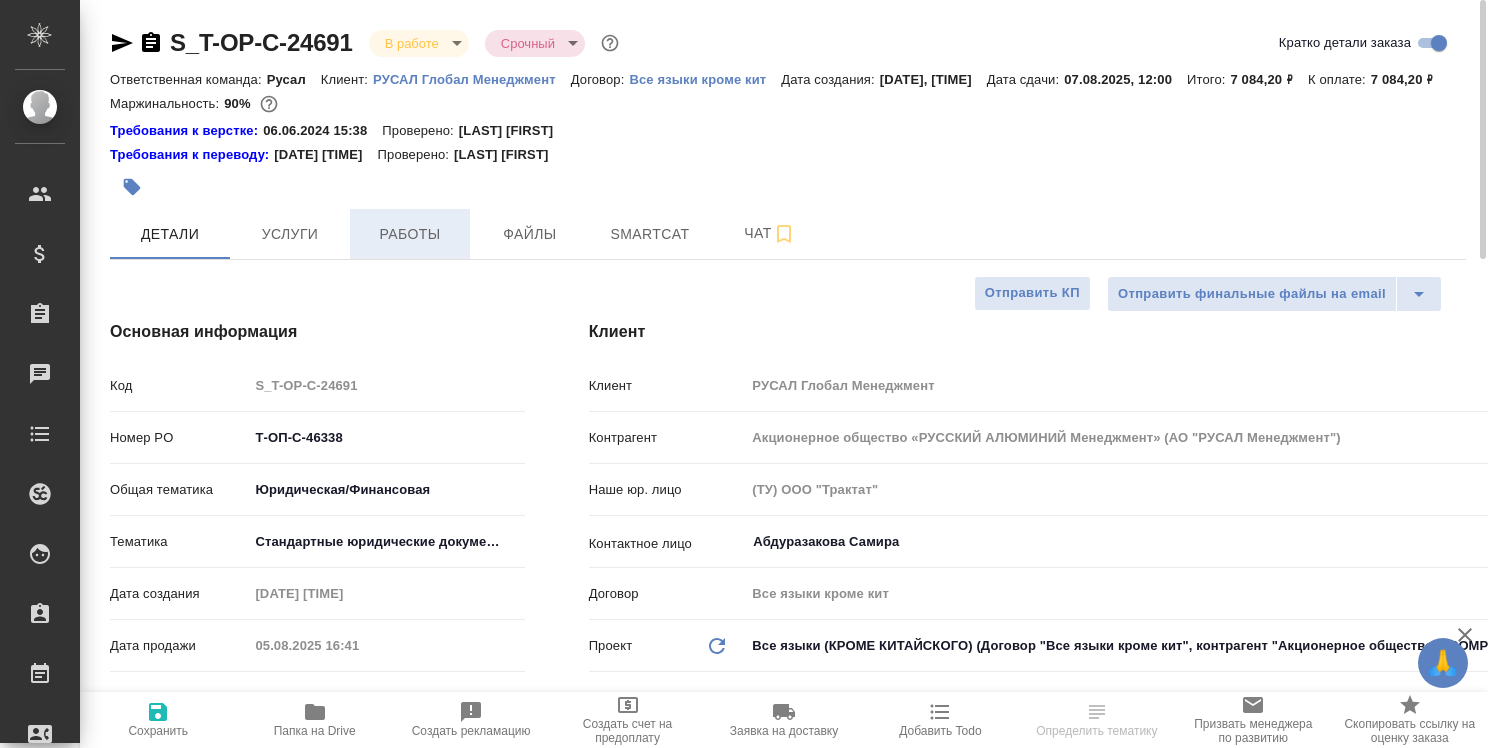 click on "Работы" at bounding box center (410, 234) 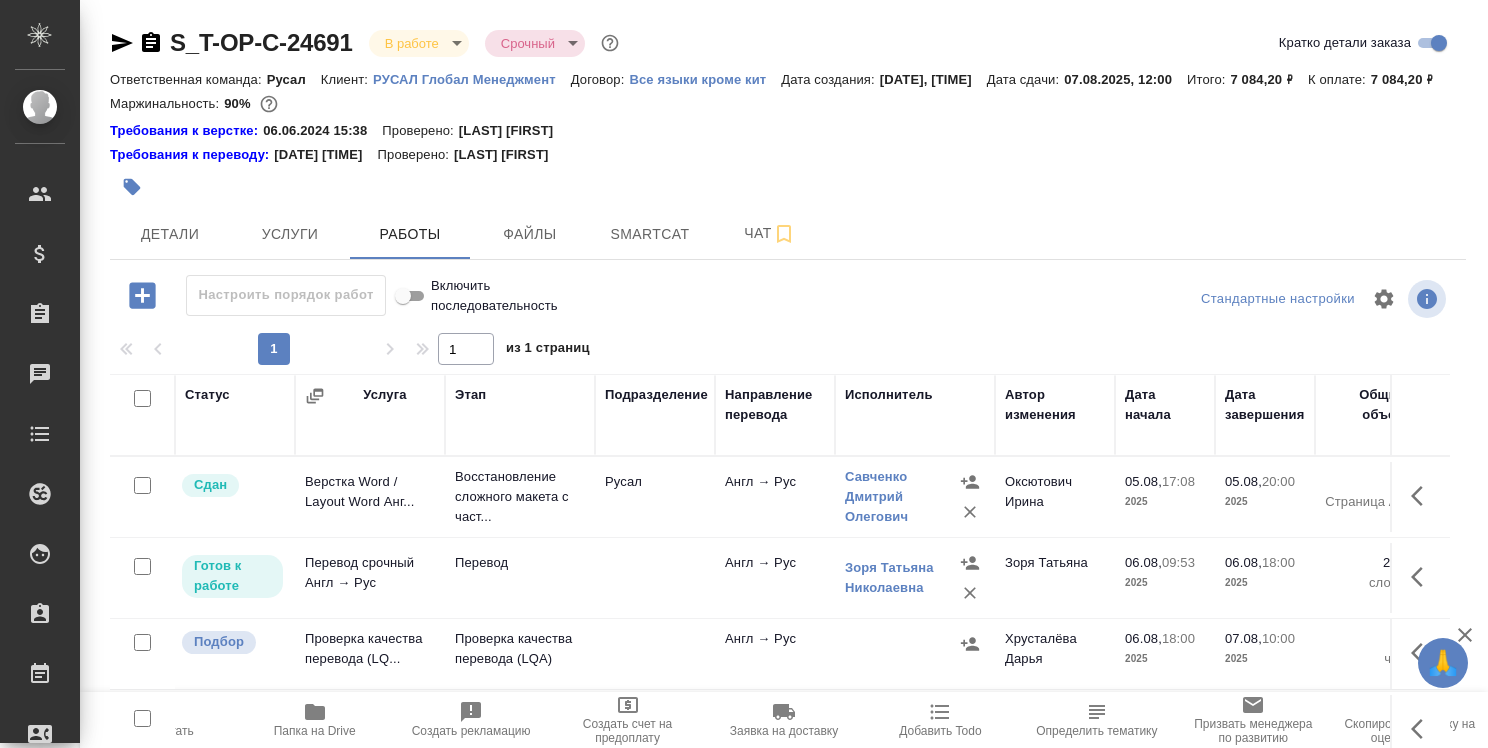 click 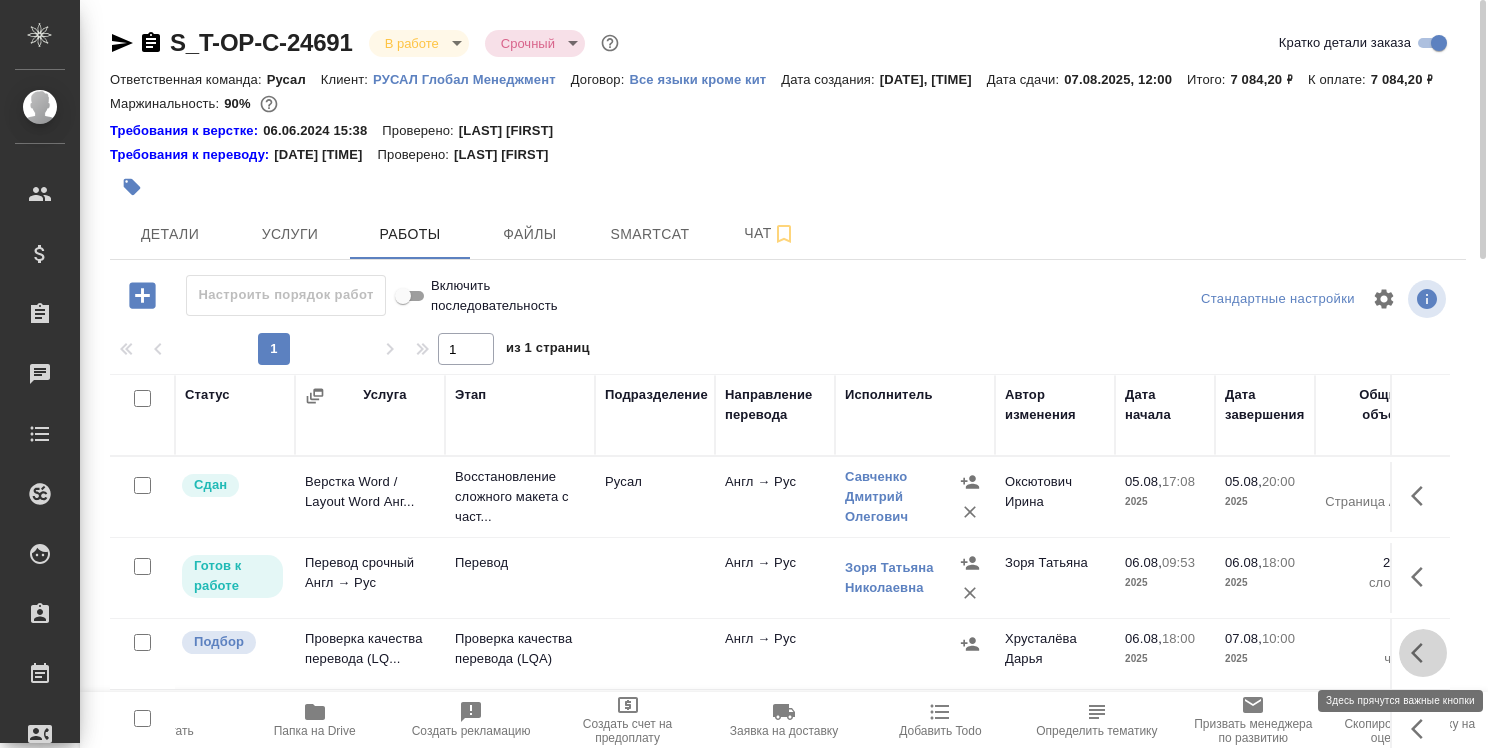 click 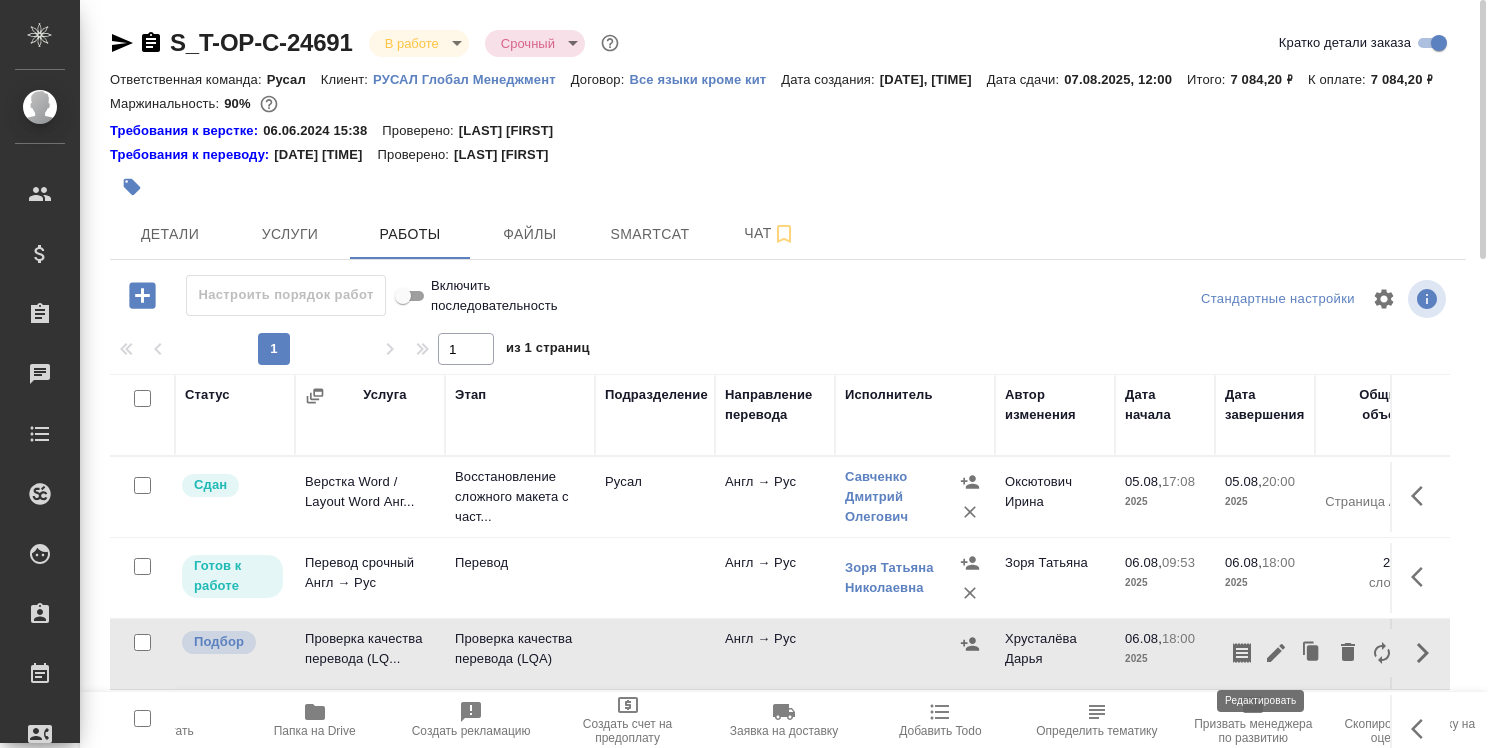 click 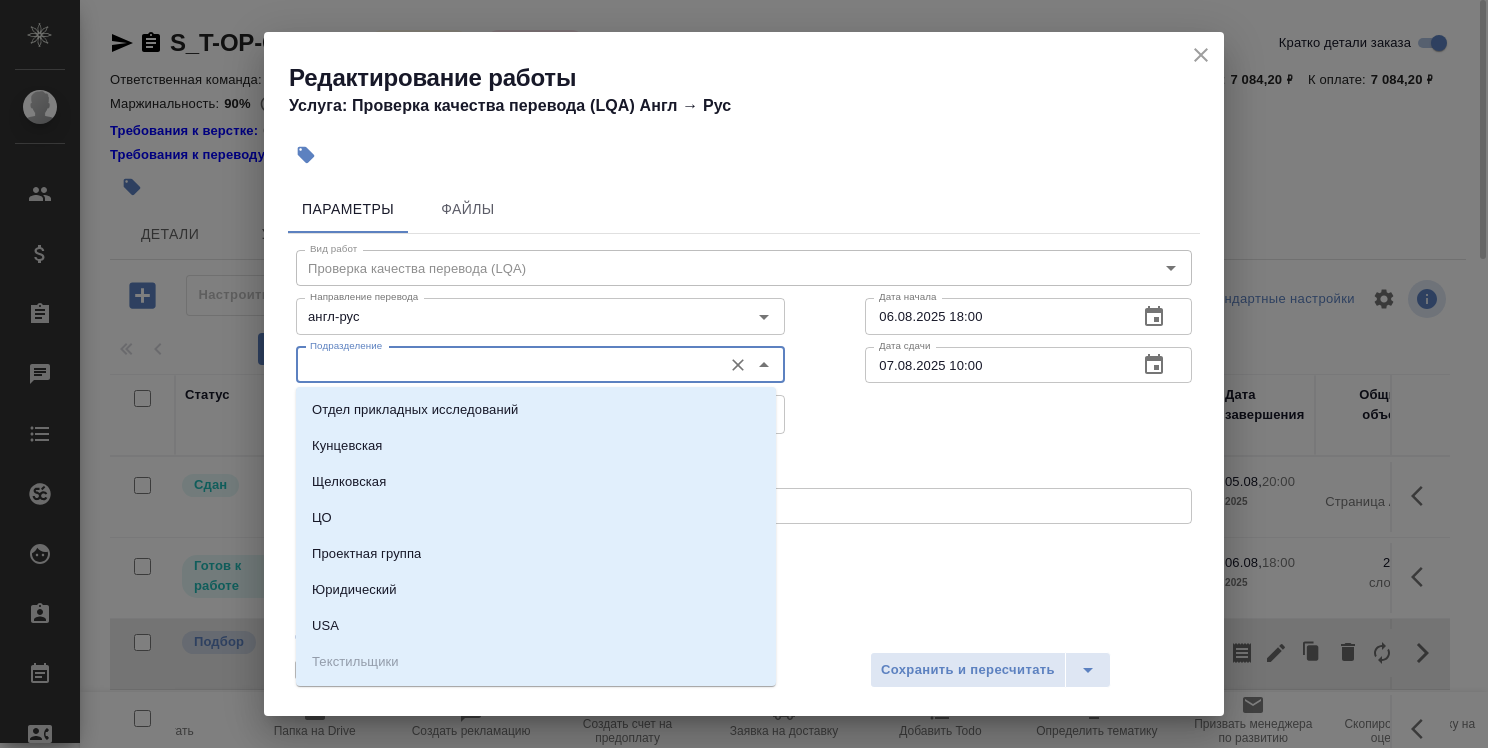 click on "Подразделение" at bounding box center [507, 365] 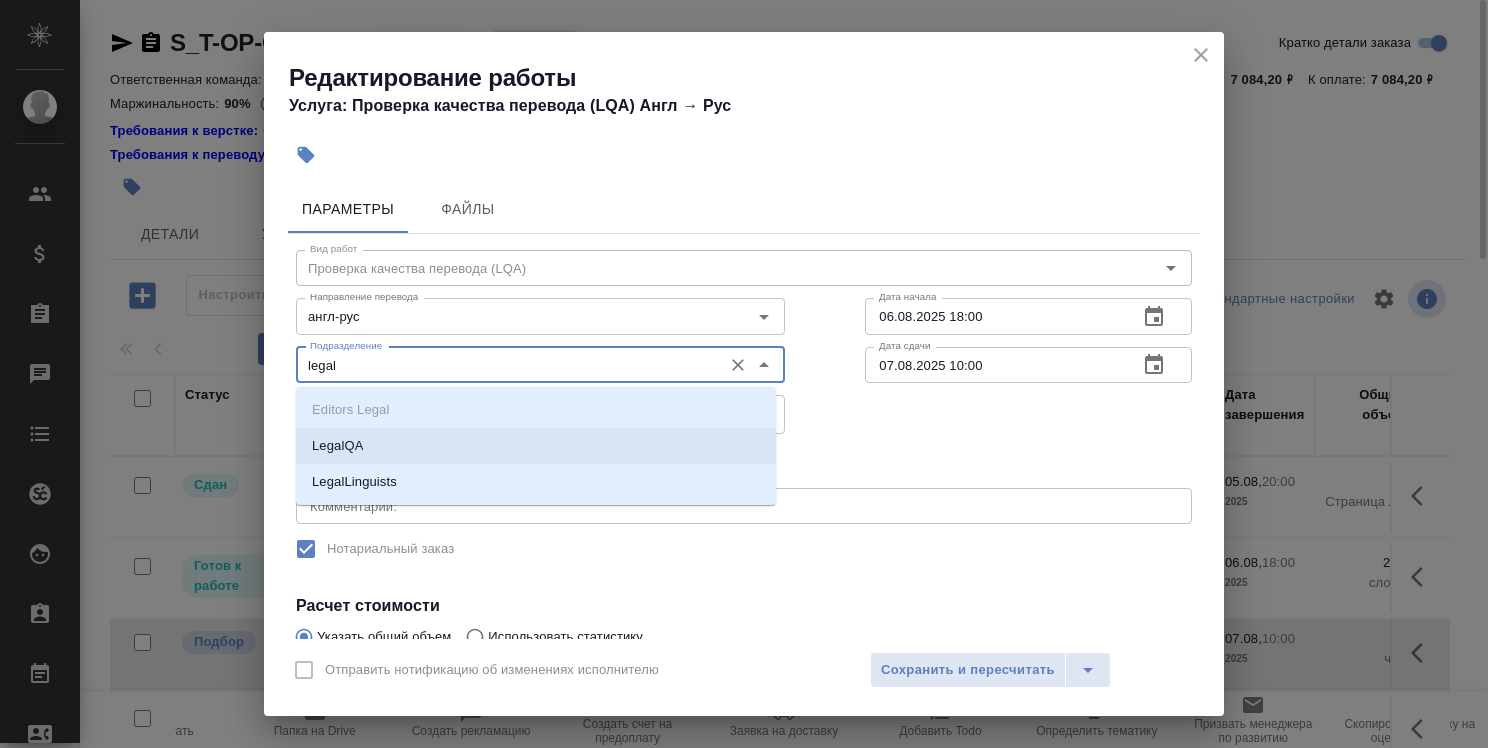 click on "LegalQA" at bounding box center (536, 446) 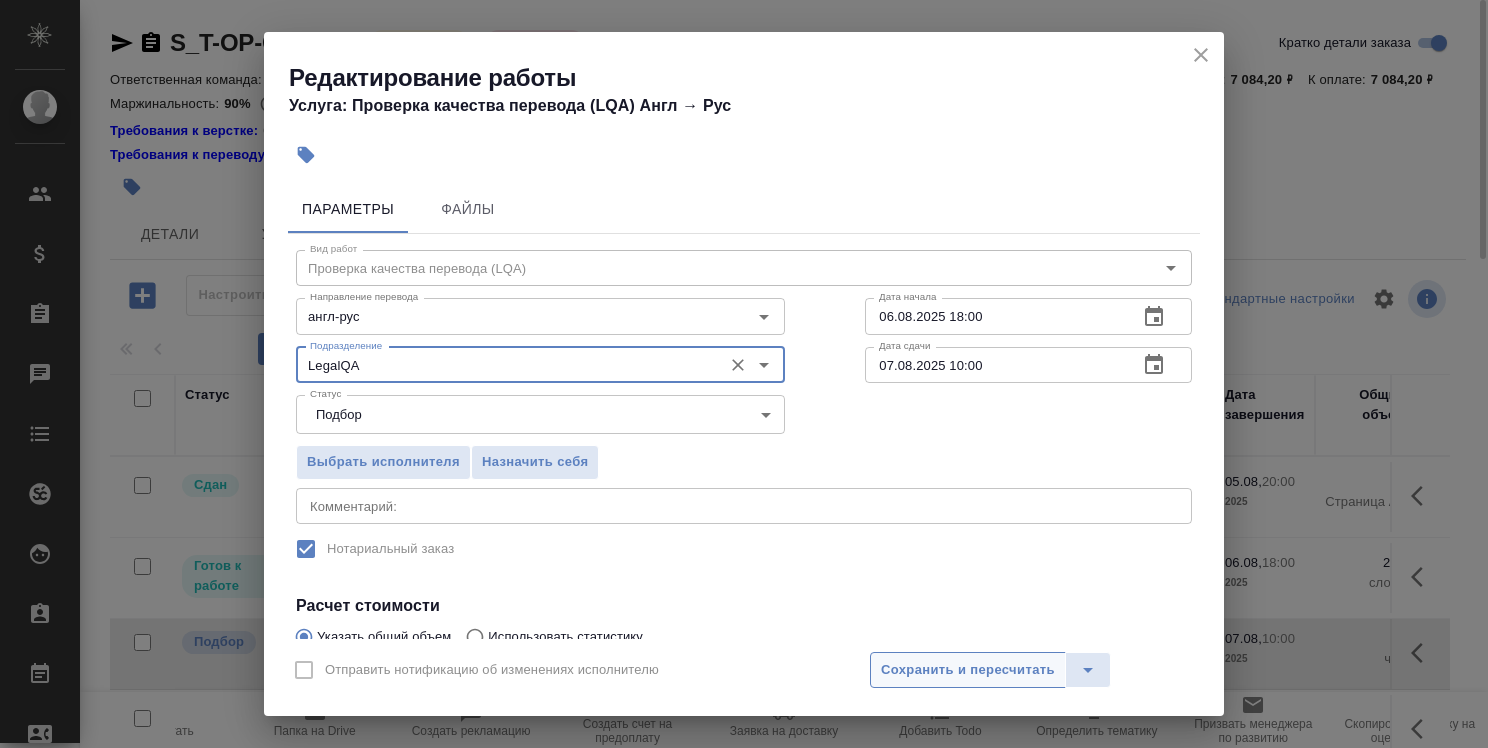 type on "LegalQA" 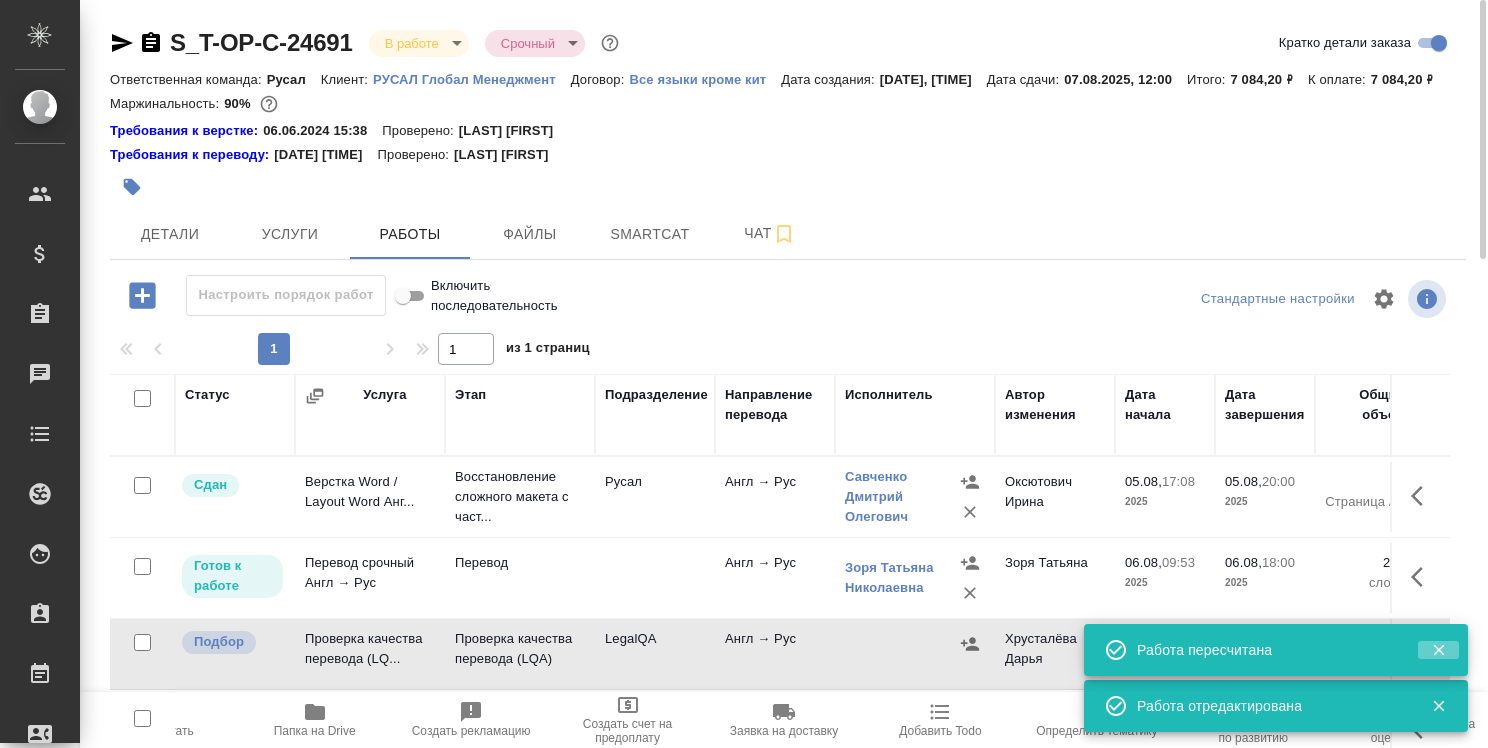 click 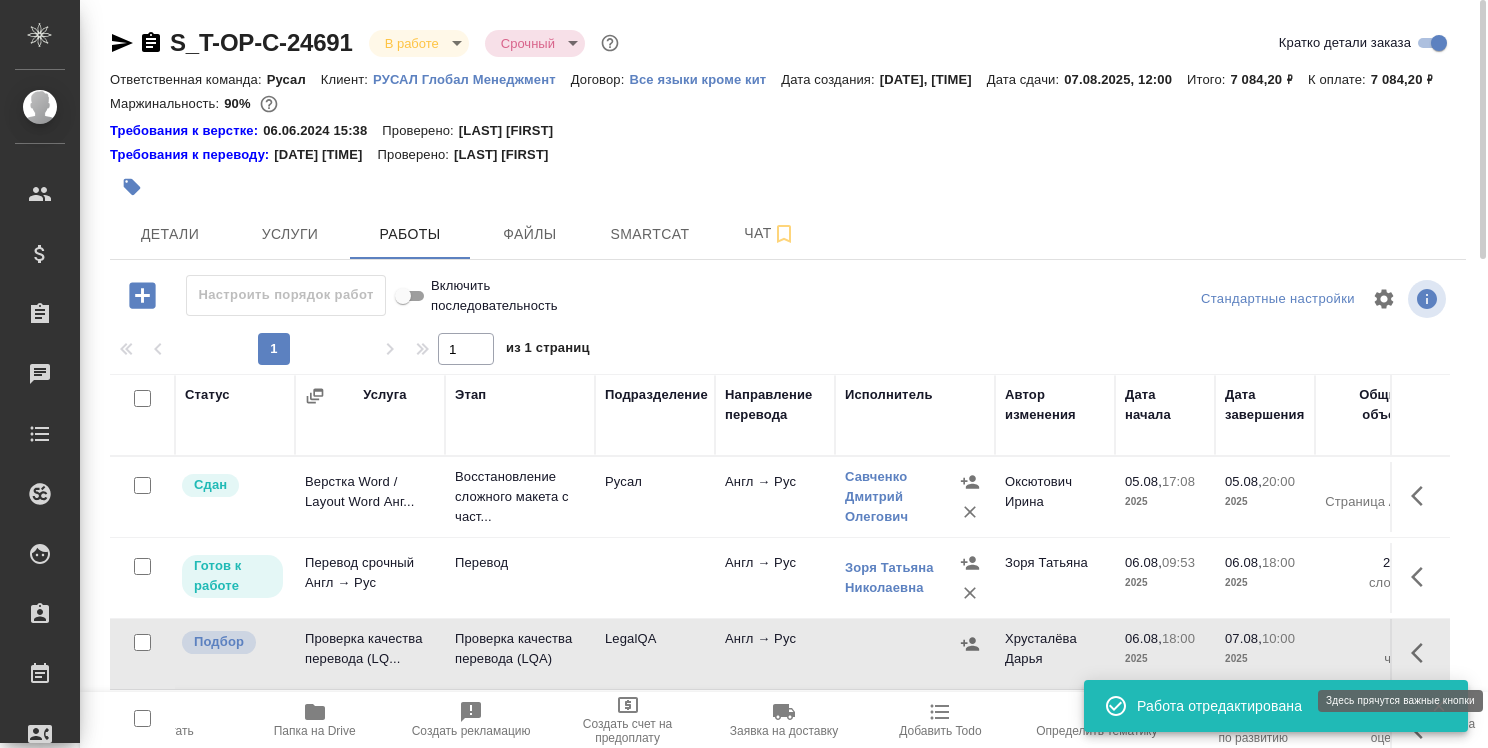 click 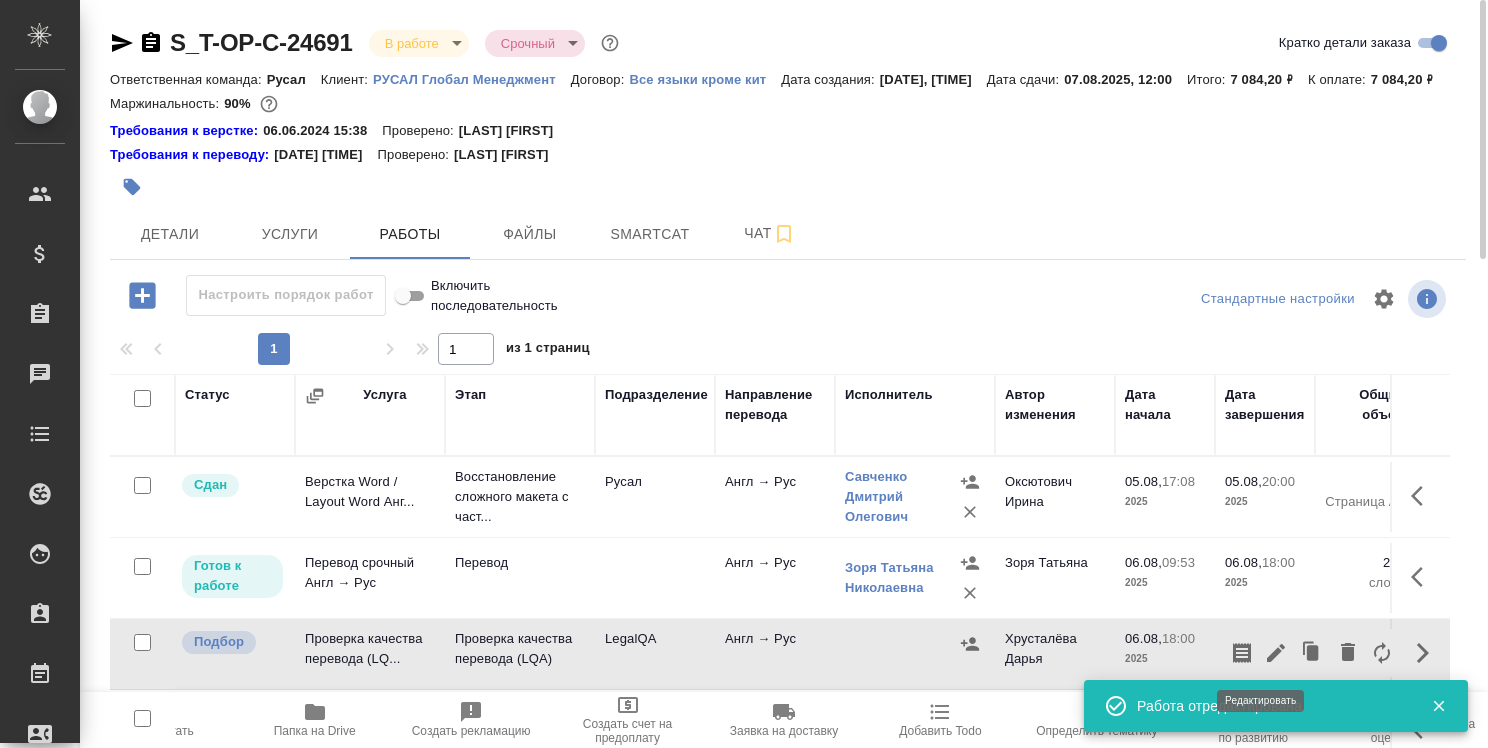 click 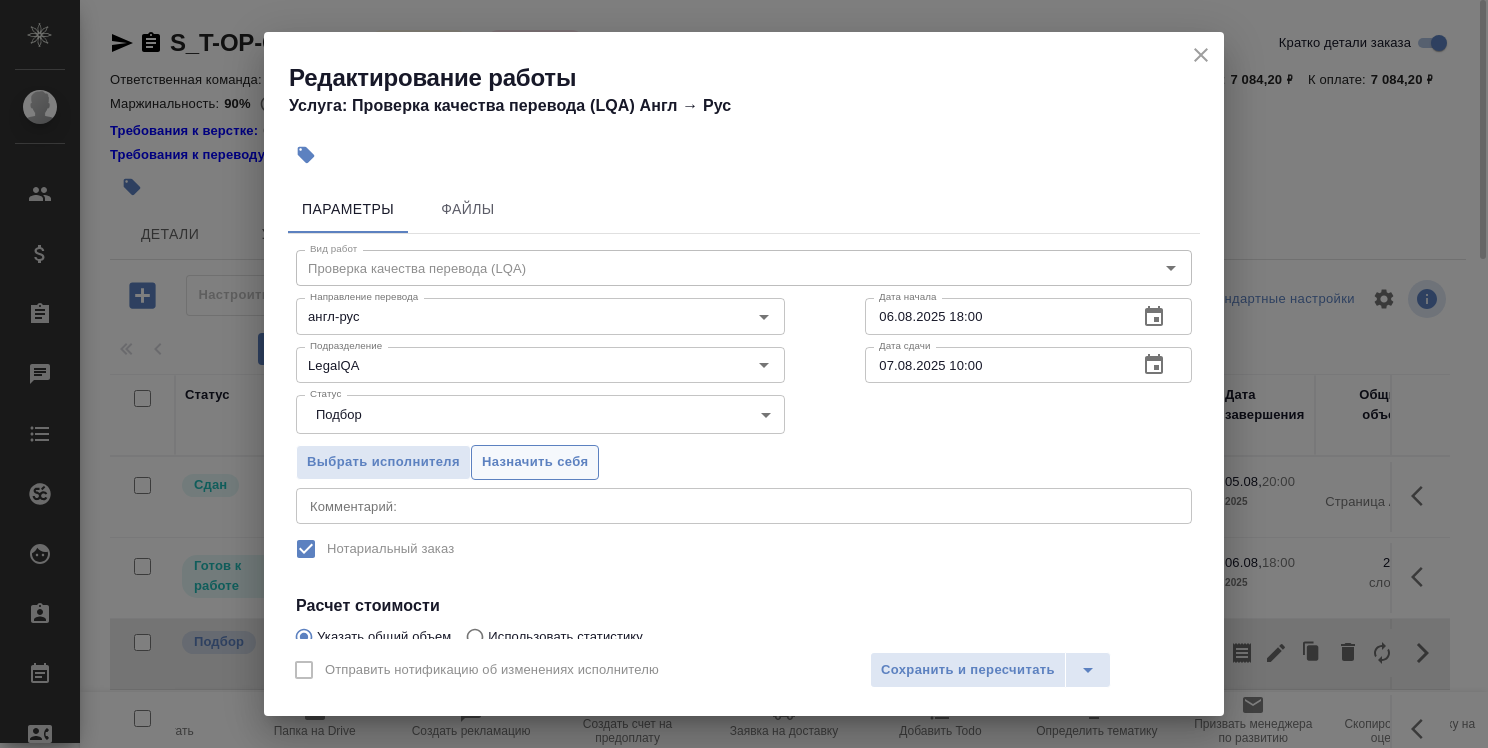 click on "Назначить себя" at bounding box center [535, 462] 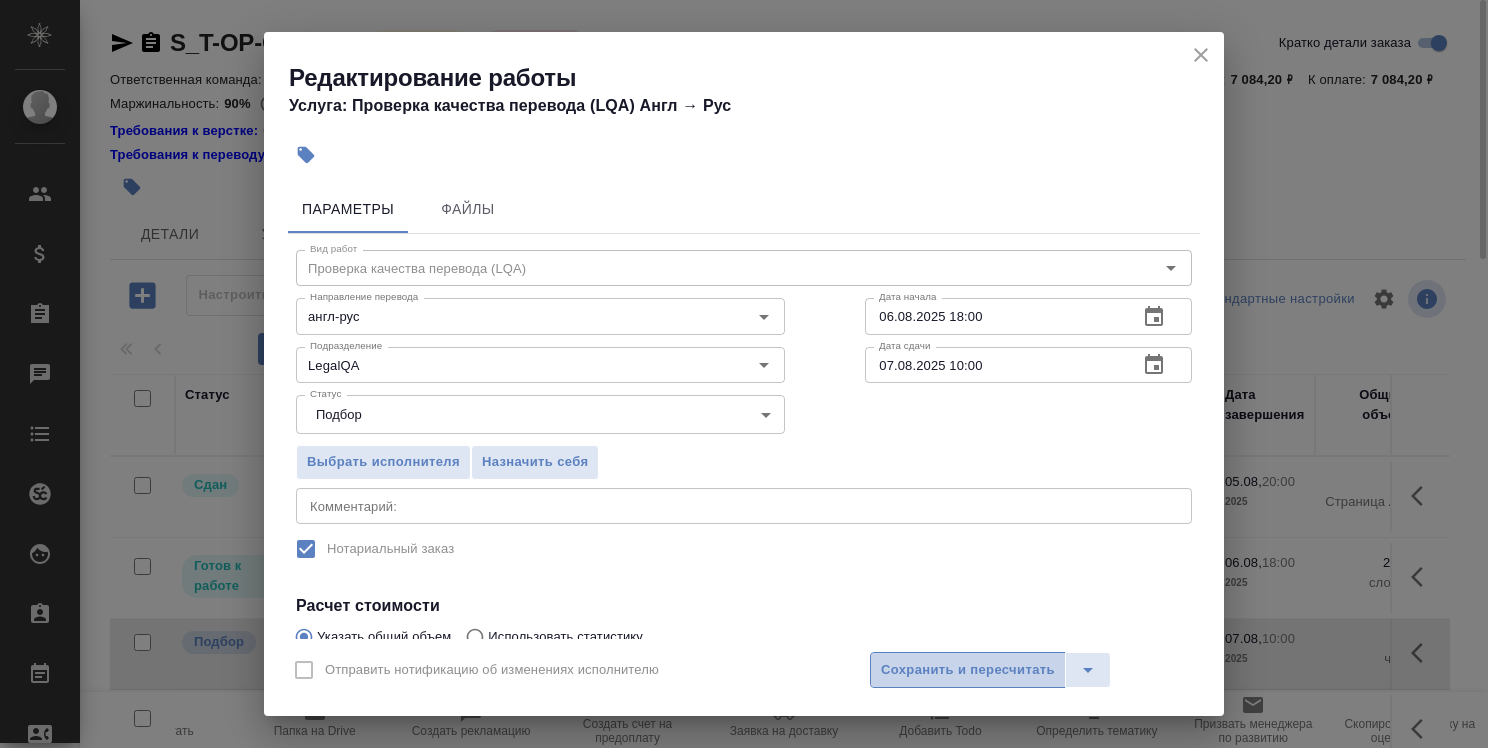 click on "Сохранить и пересчитать" at bounding box center [968, 670] 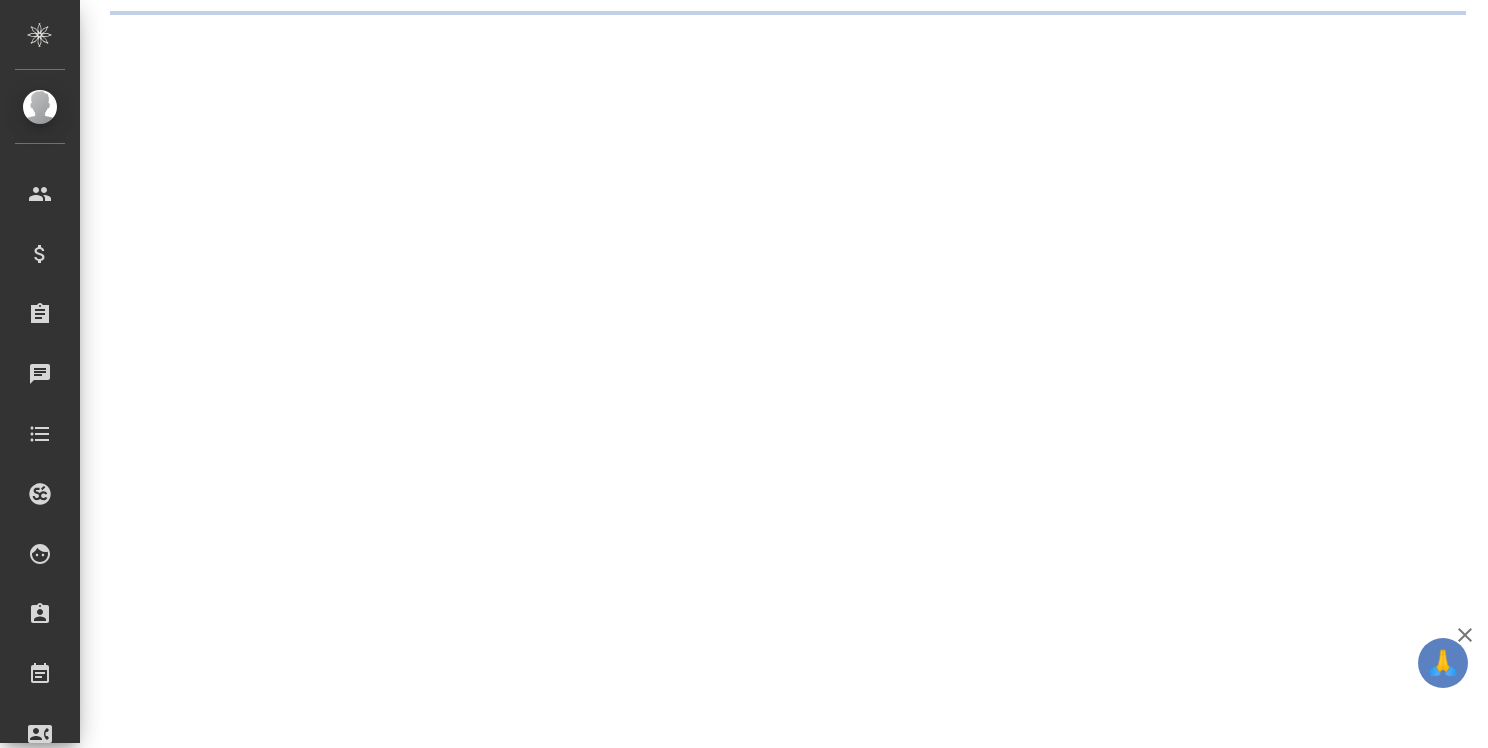 scroll, scrollTop: 0, scrollLeft: 0, axis: both 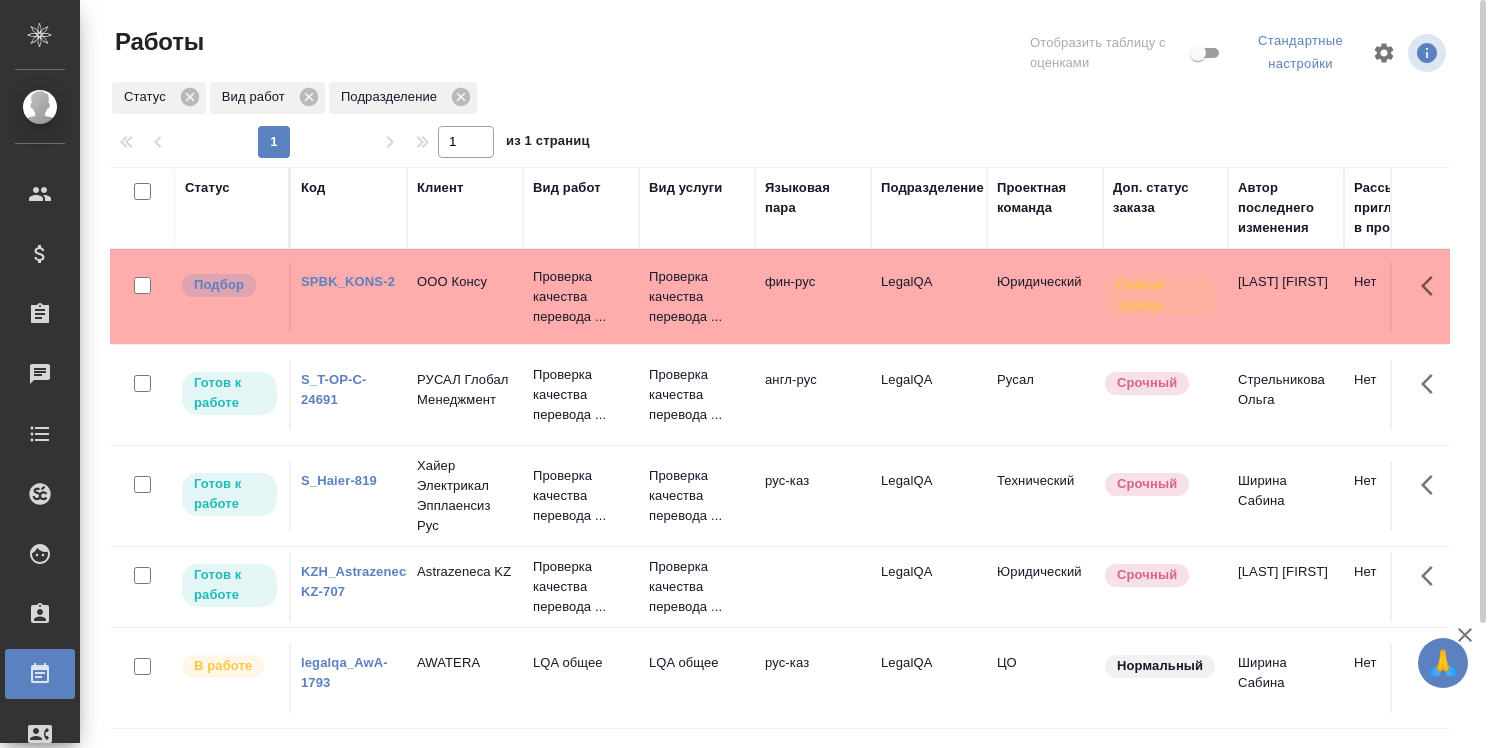 click on "SPBK_KONS-2" at bounding box center (348, 281) 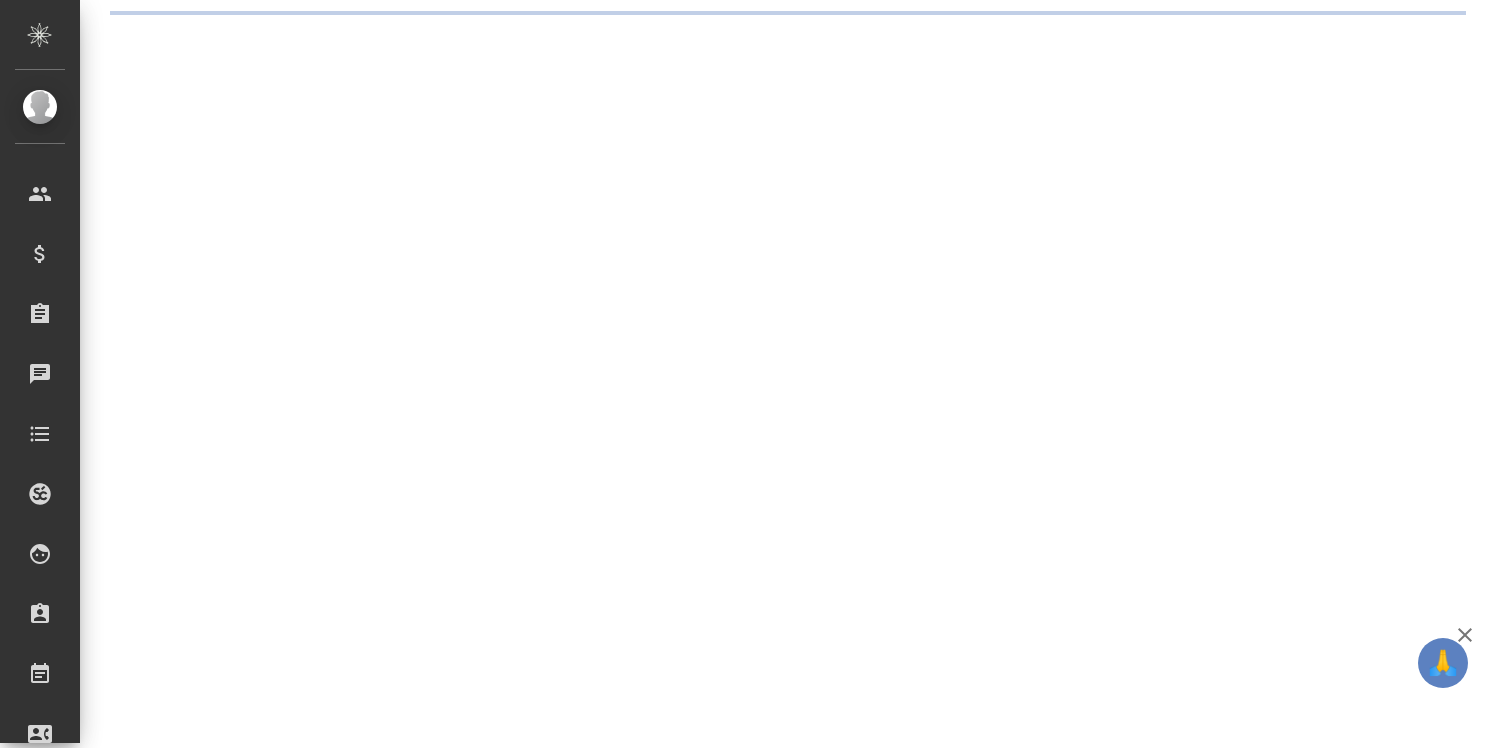scroll, scrollTop: 0, scrollLeft: 0, axis: both 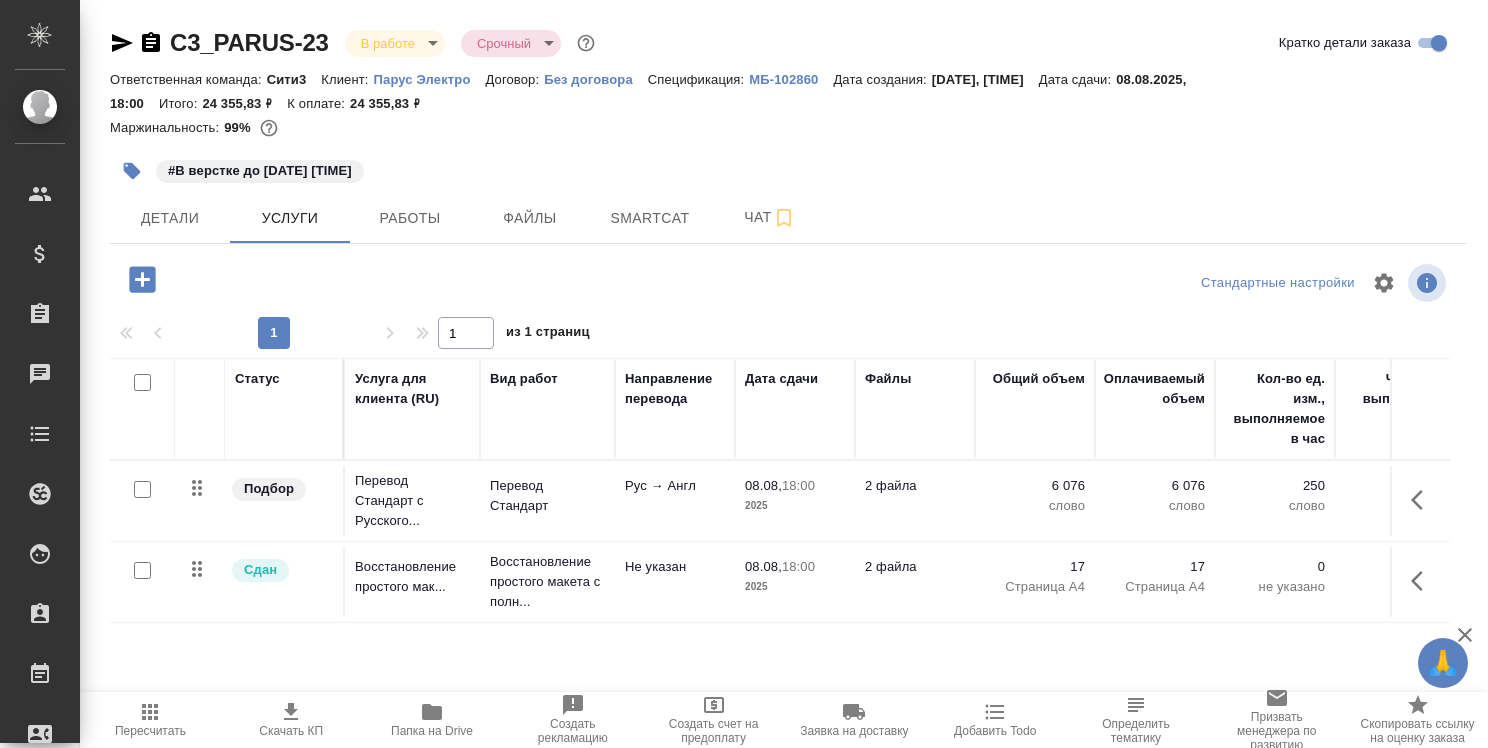 click 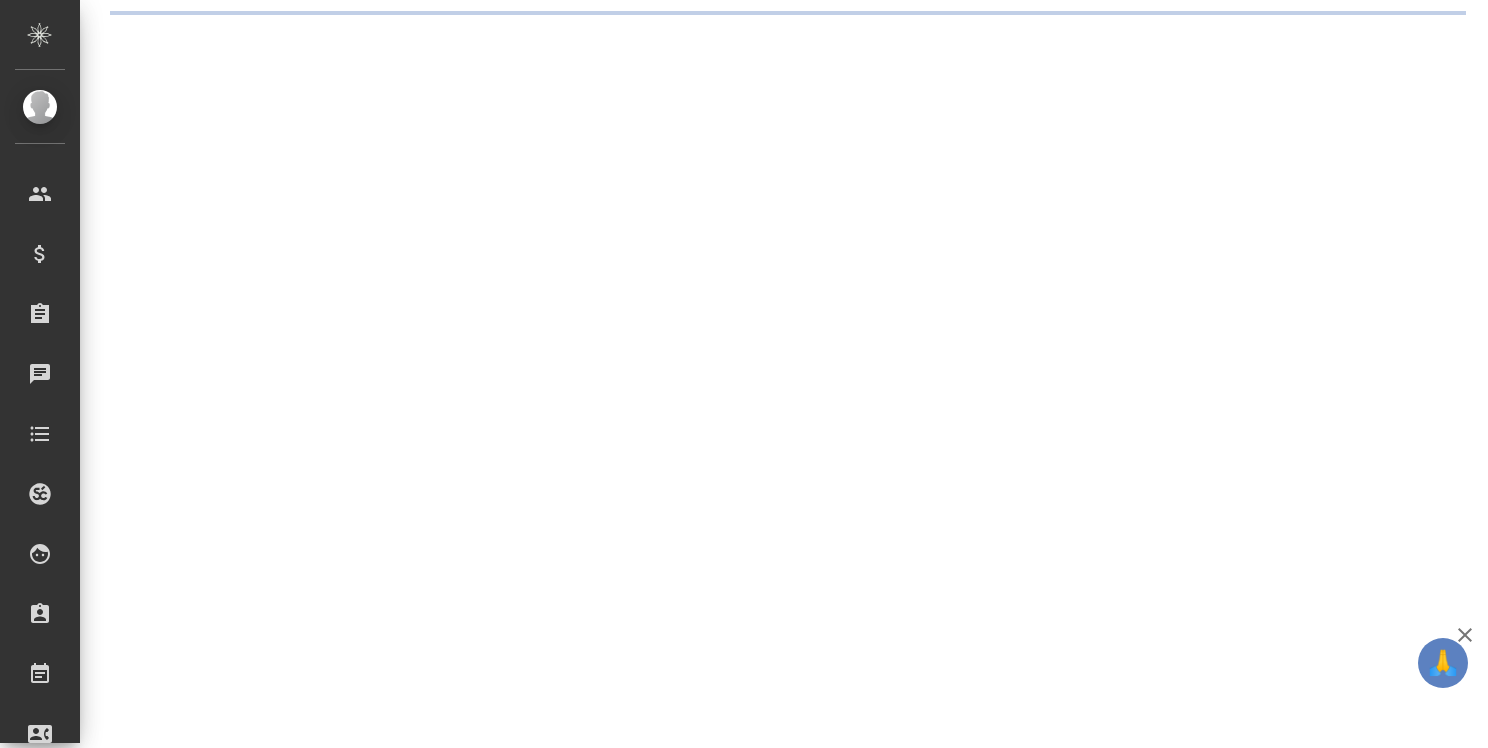 scroll, scrollTop: 0, scrollLeft: 0, axis: both 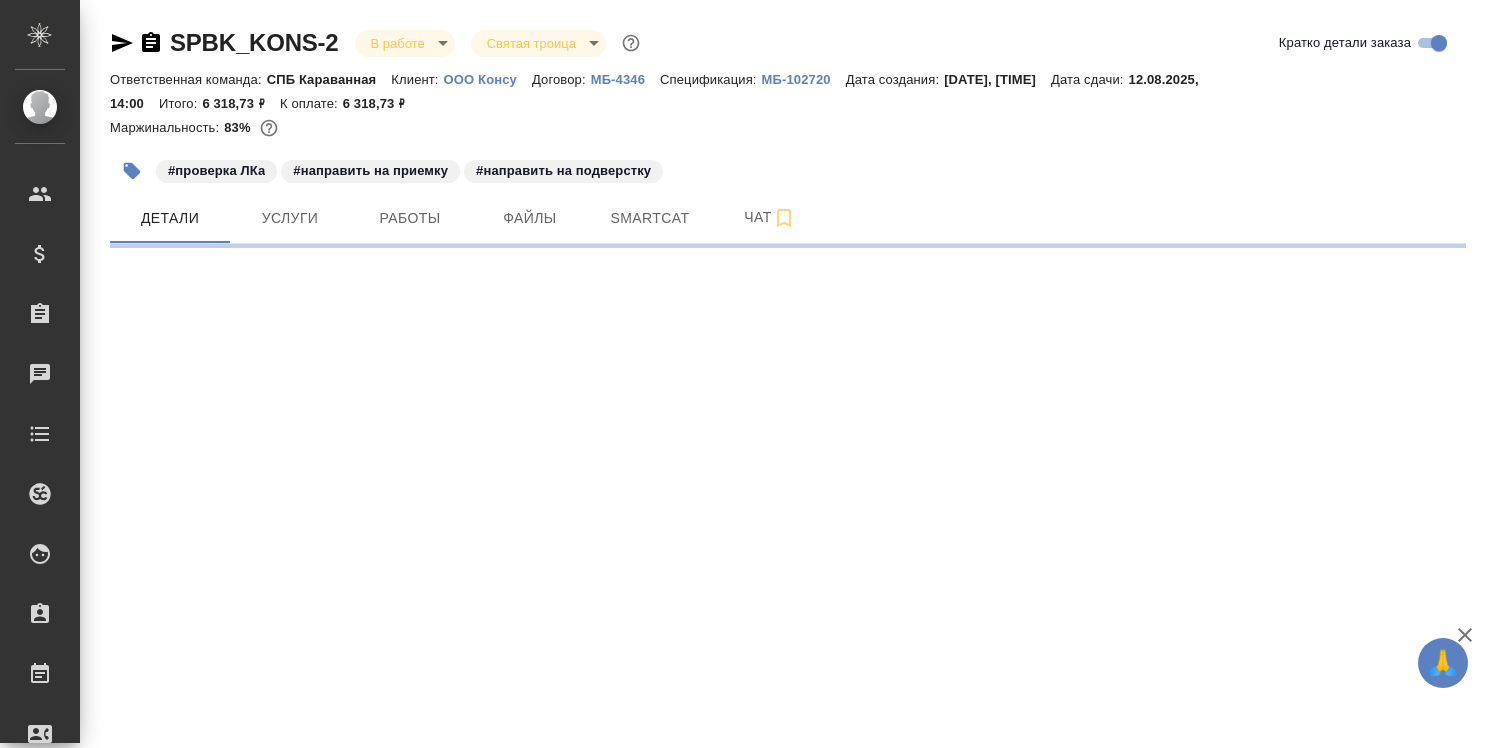 select on "RU" 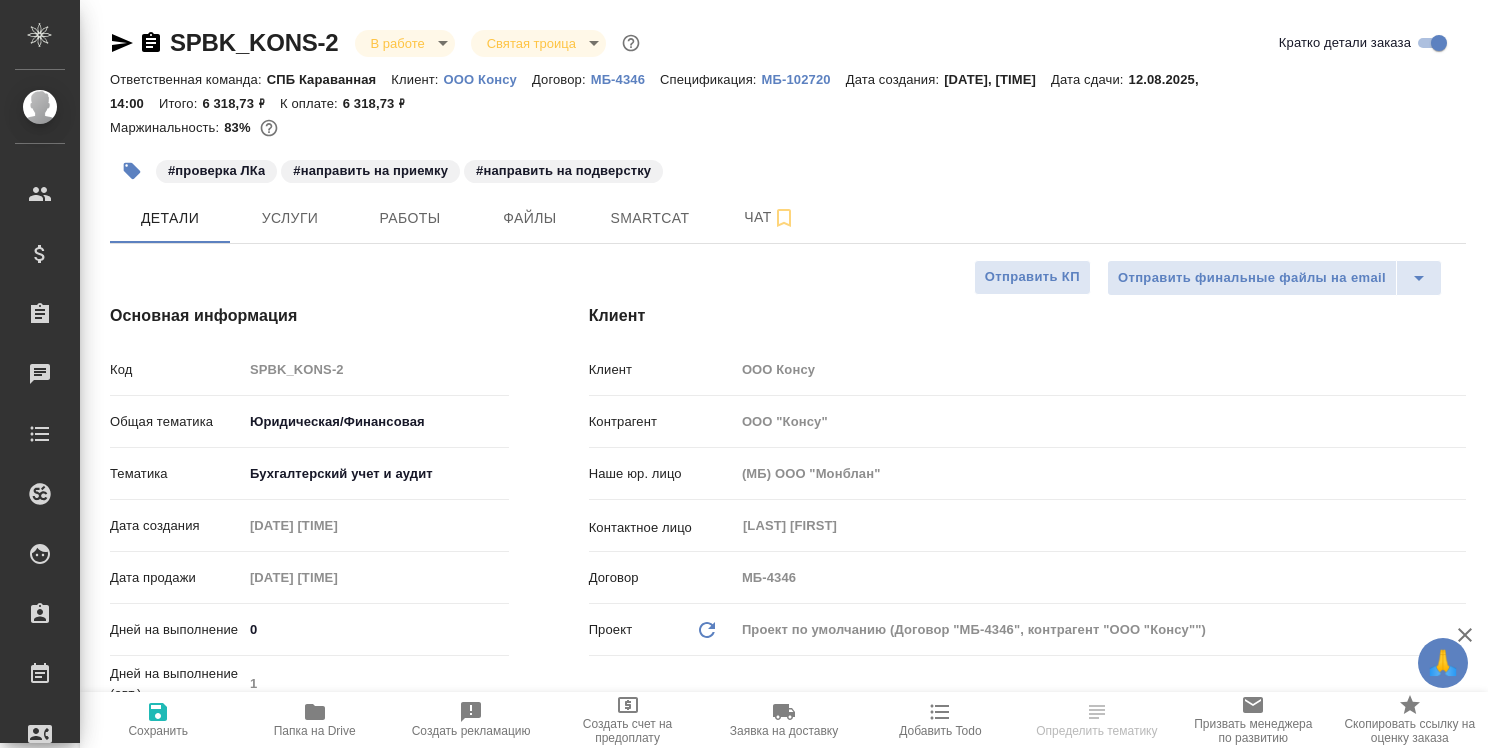 type on "x" 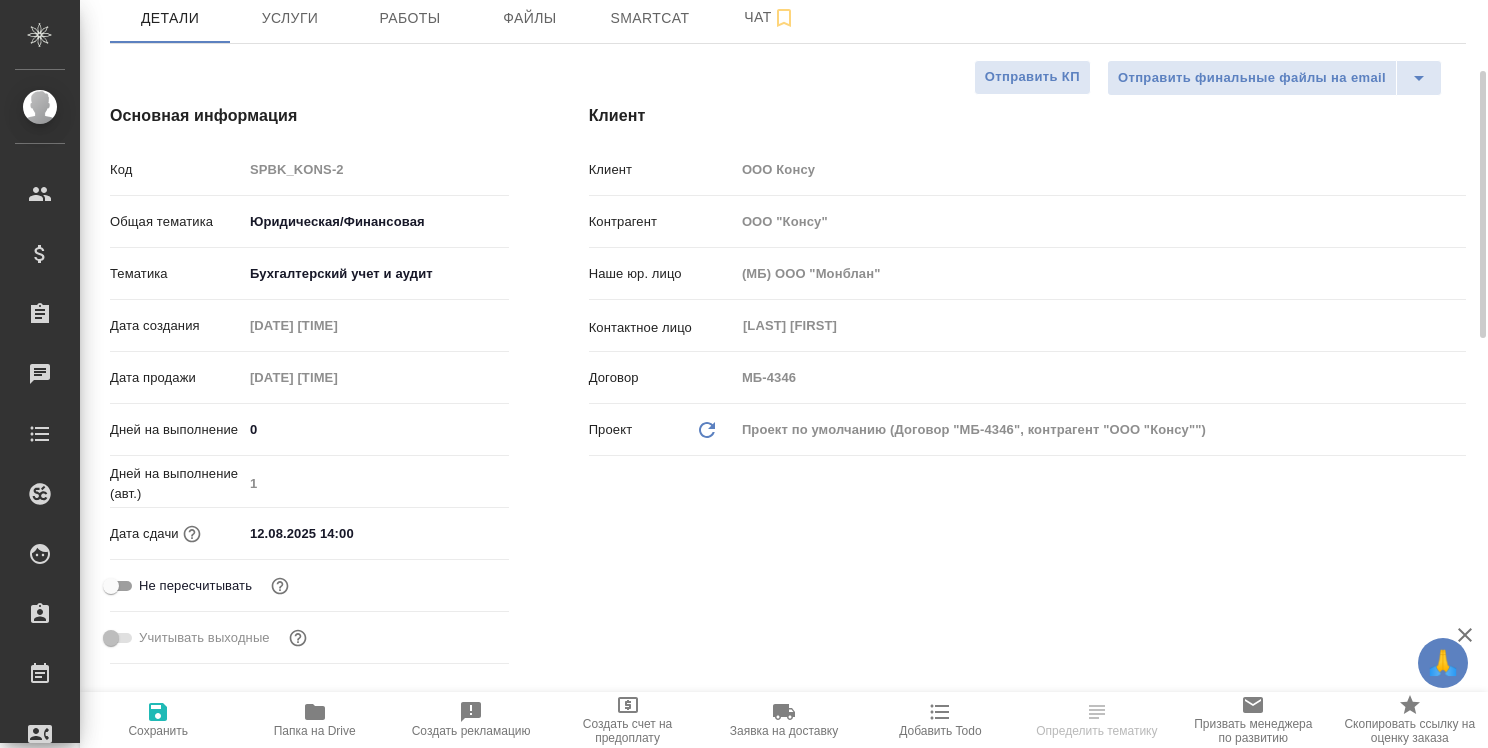 scroll, scrollTop: 0, scrollLeft: 0, axis: both 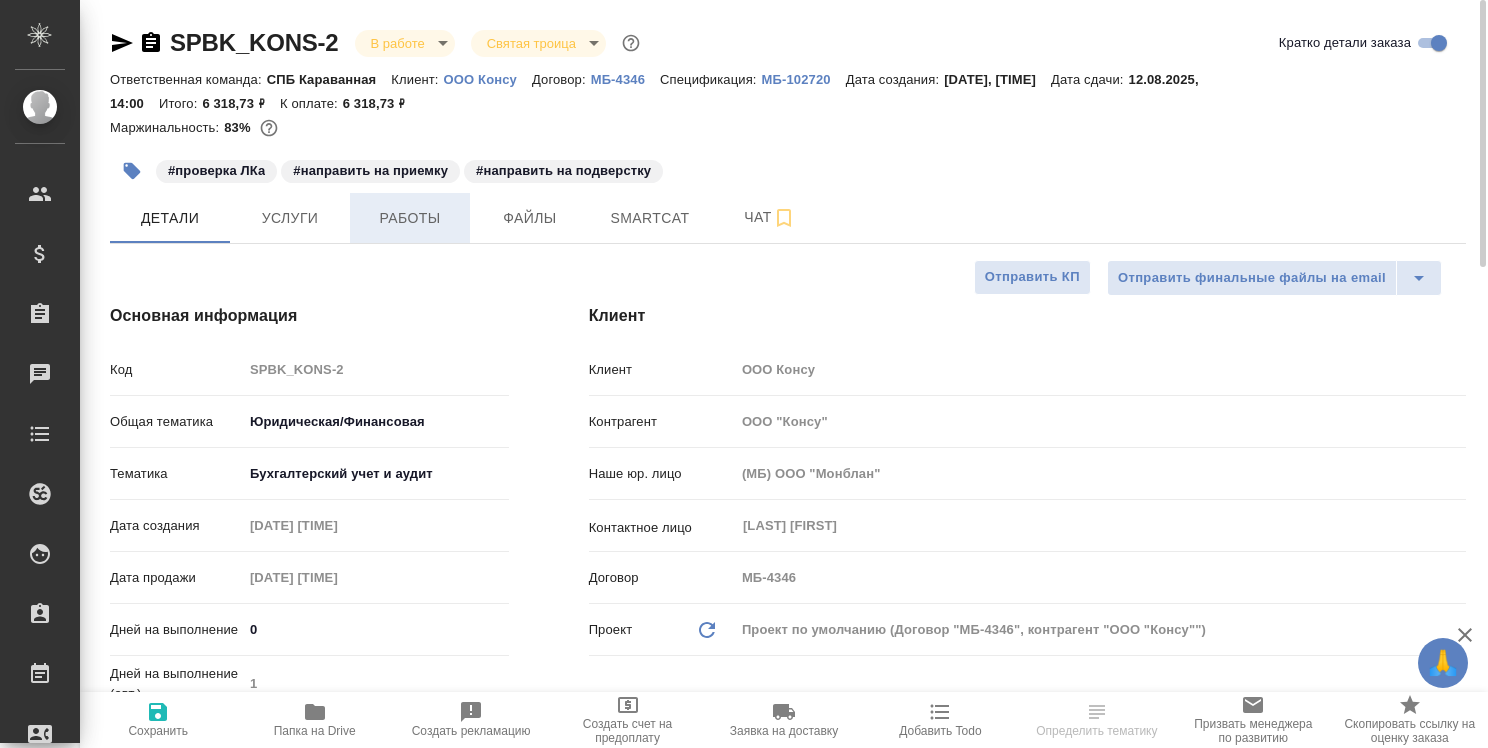 click on "Работы" at bounding box center (410, 218) 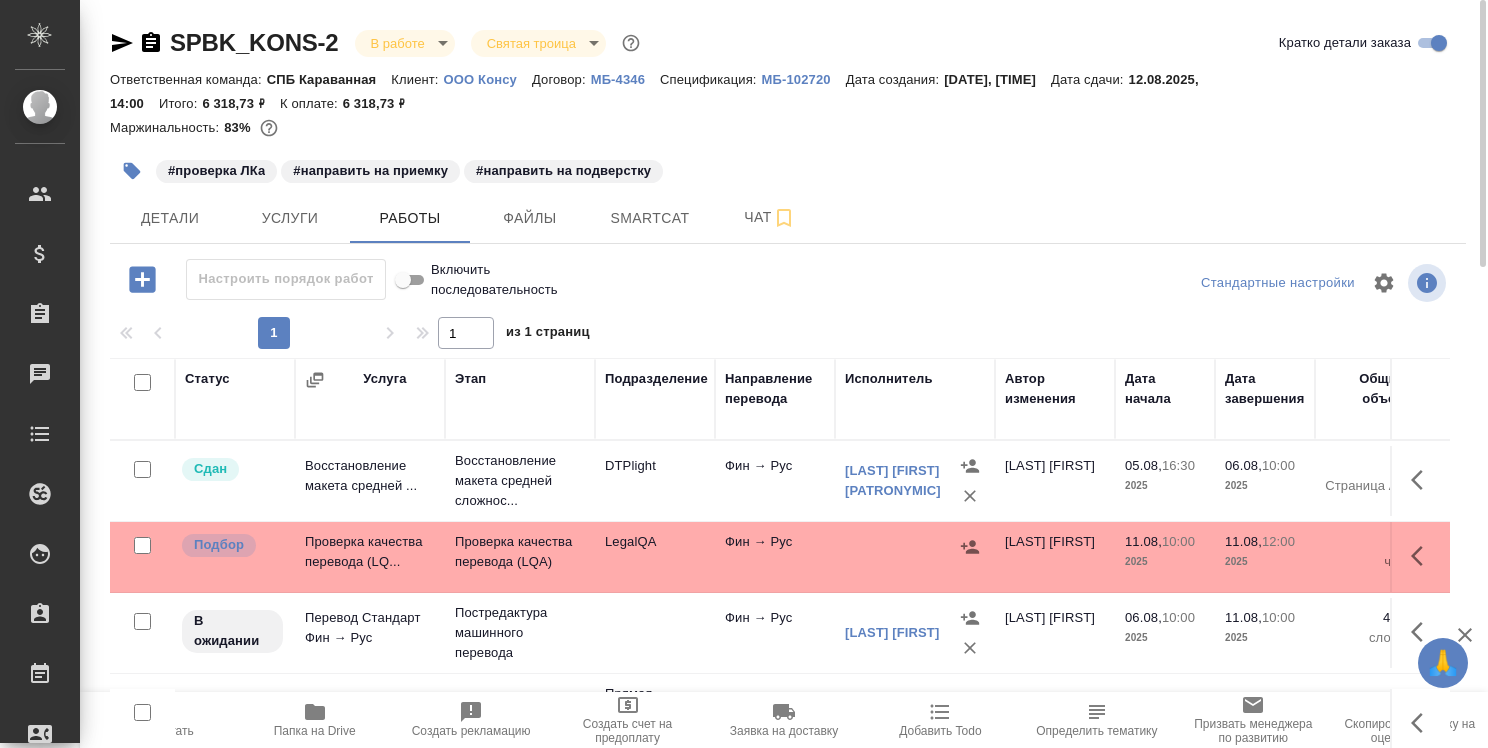scroll, scrollTop: 111, scrollLeft: 0, axis: vertical 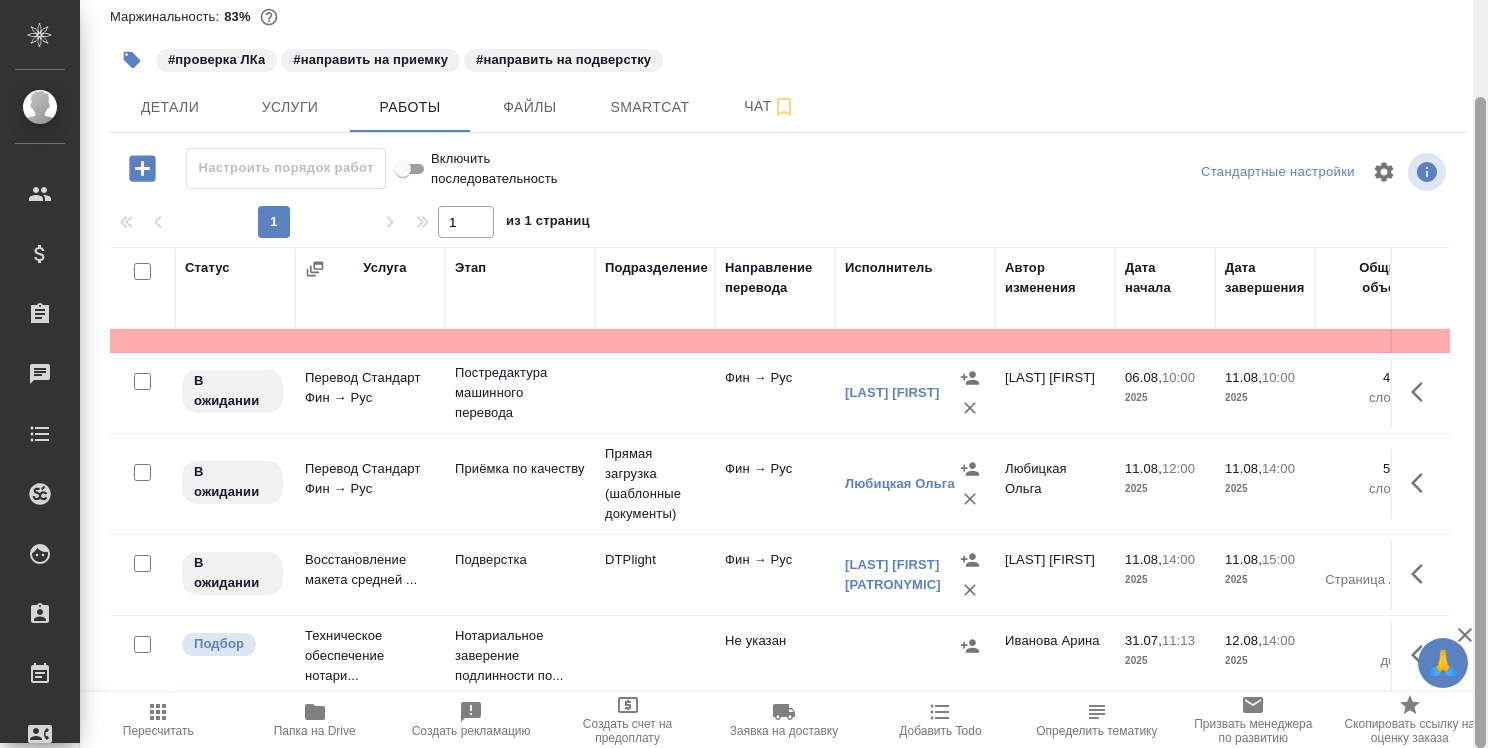 click at bounding box center [1480, 374] 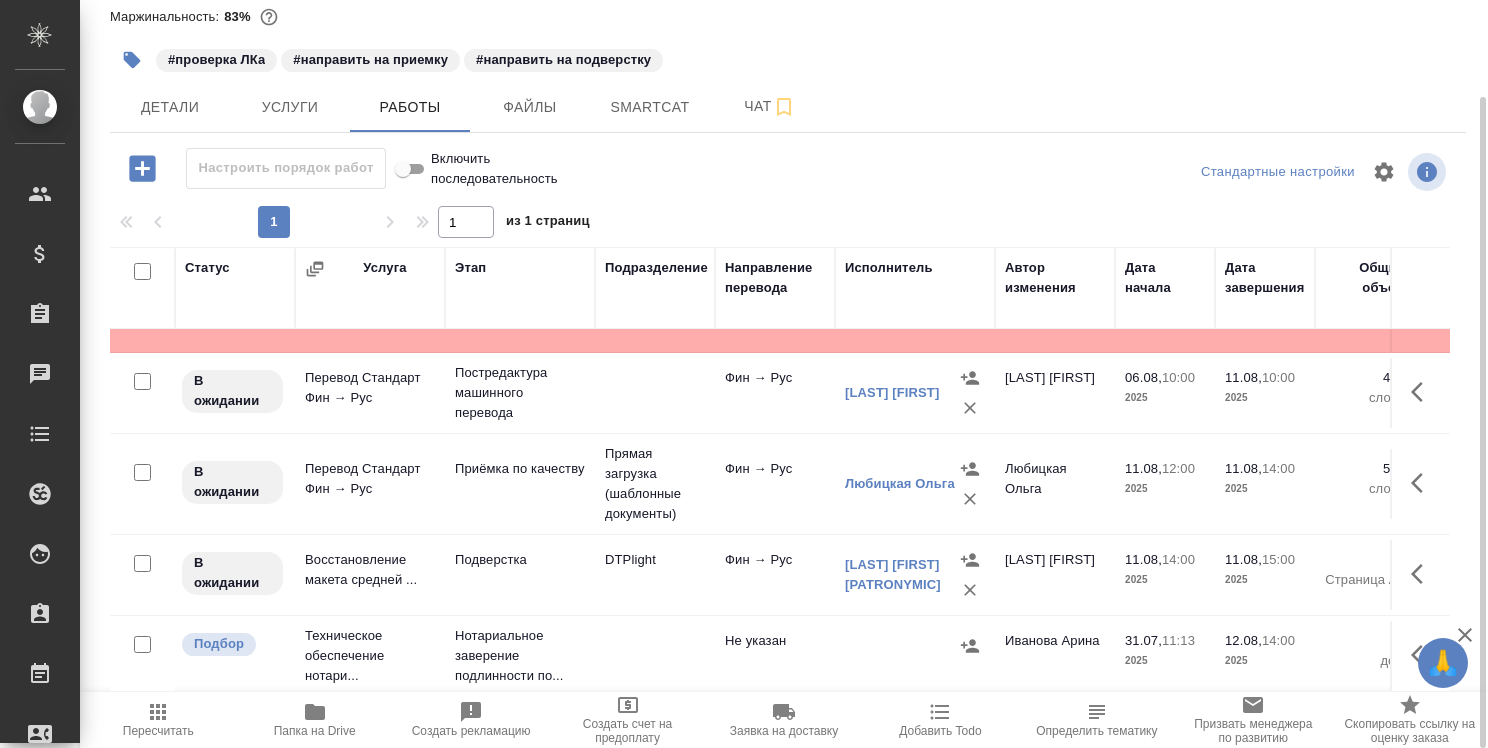 scroll, scrollTop: 0, scrollLeft: 0, axis: both 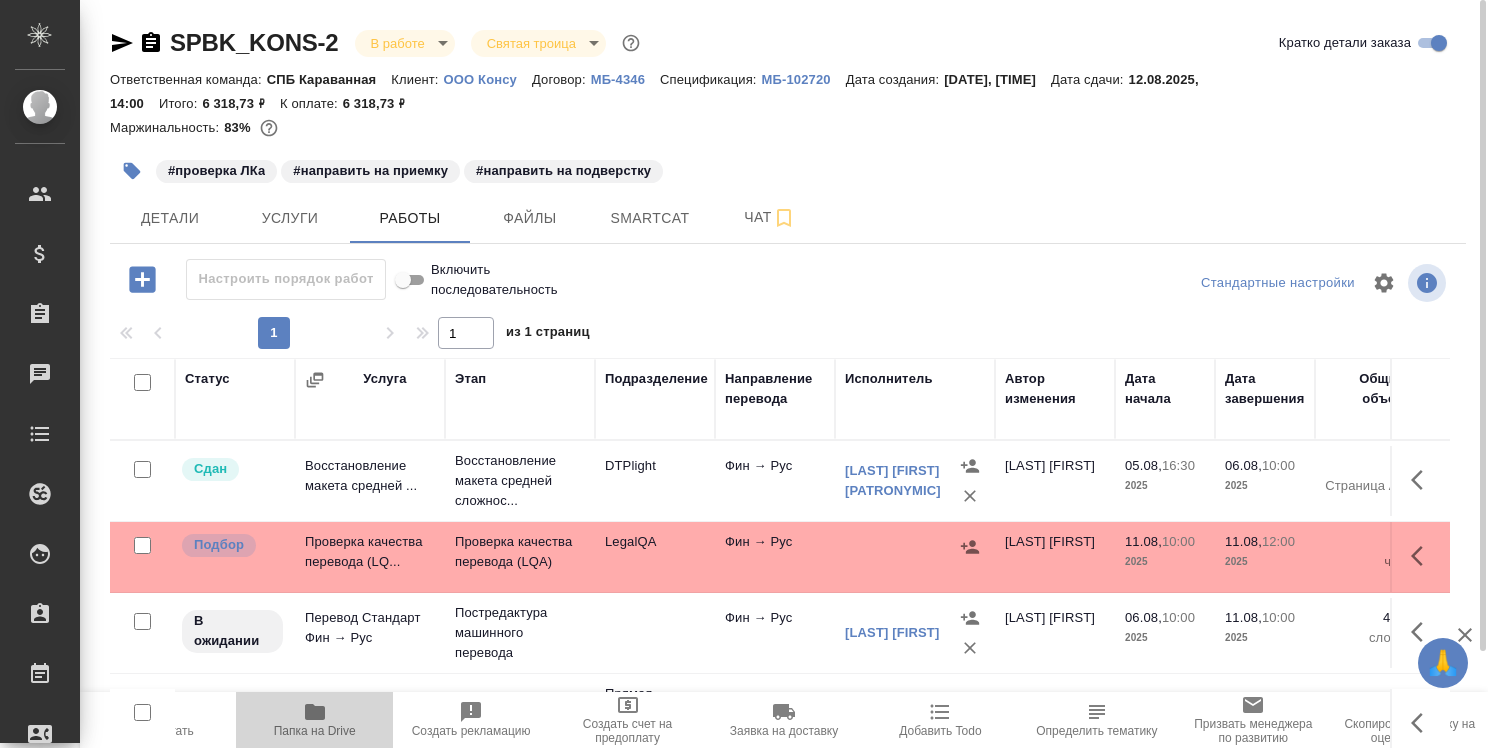 click 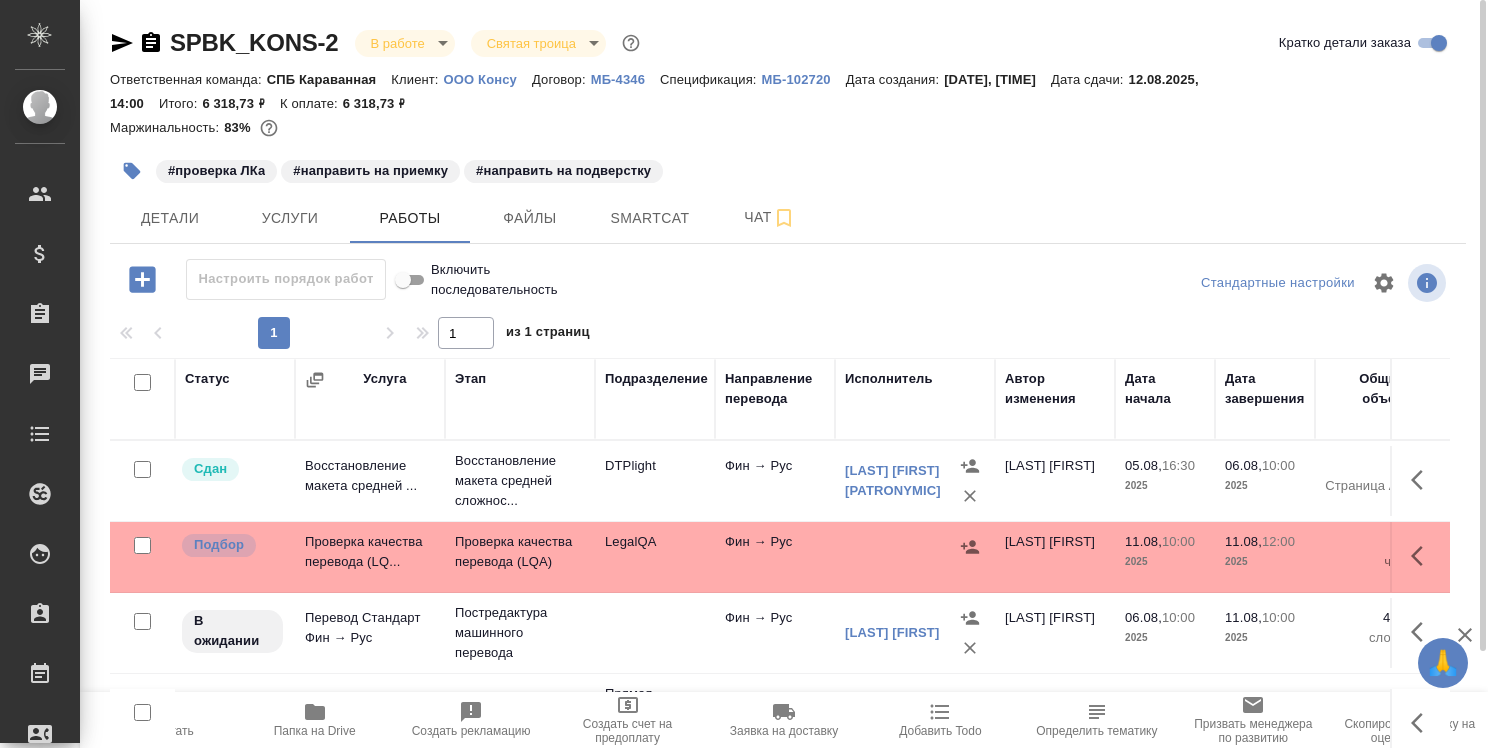 click 